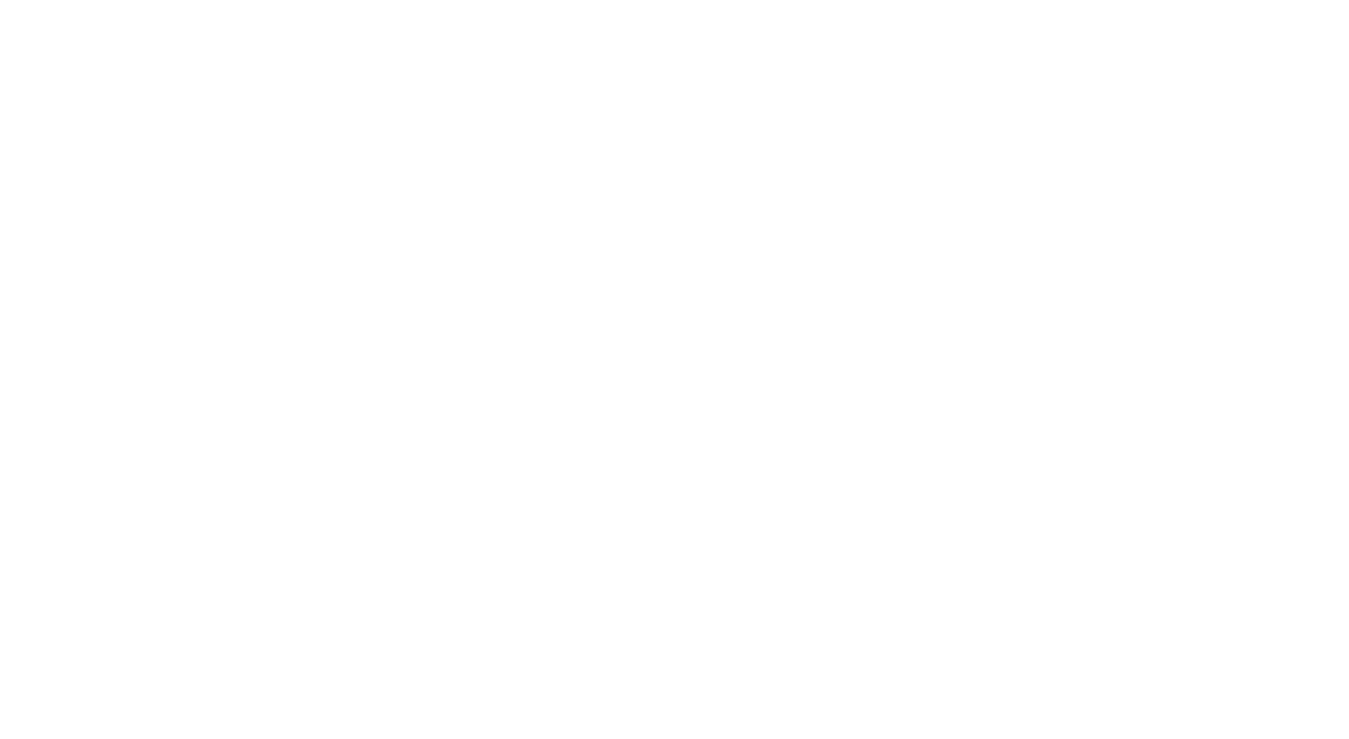 scroll, scrollTop: 0, scrollLeft: 0, axis: both 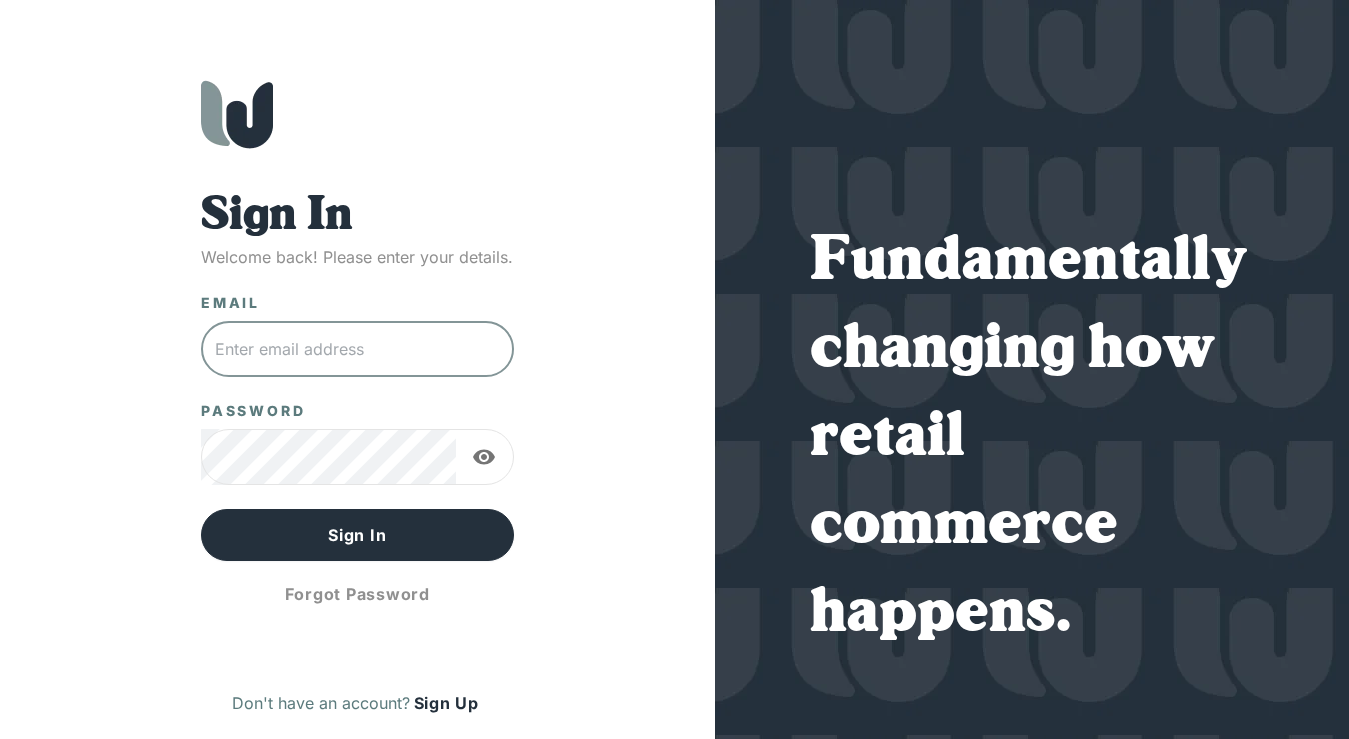 type on "[EMAIL_ADDRESS][DOMAIN_NAME]" 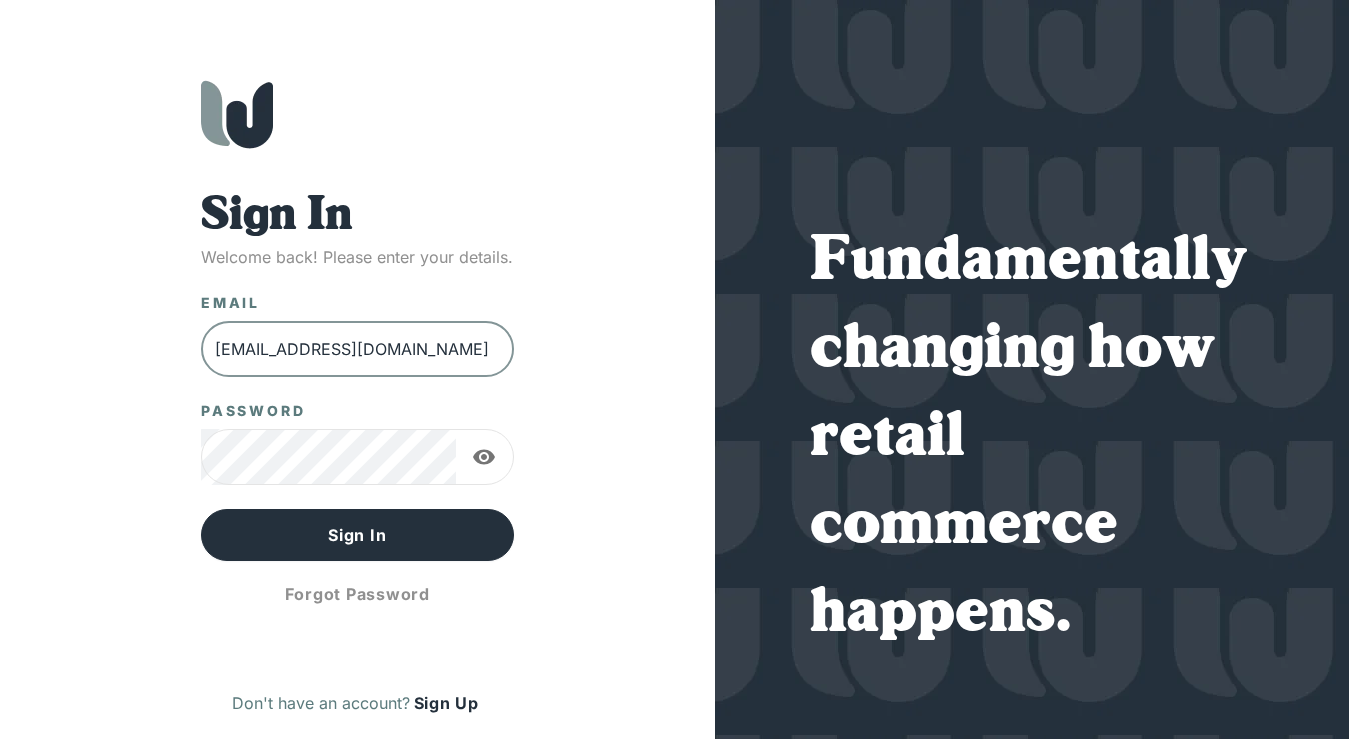 click on "Sign In" at bounding box center [357, 535] 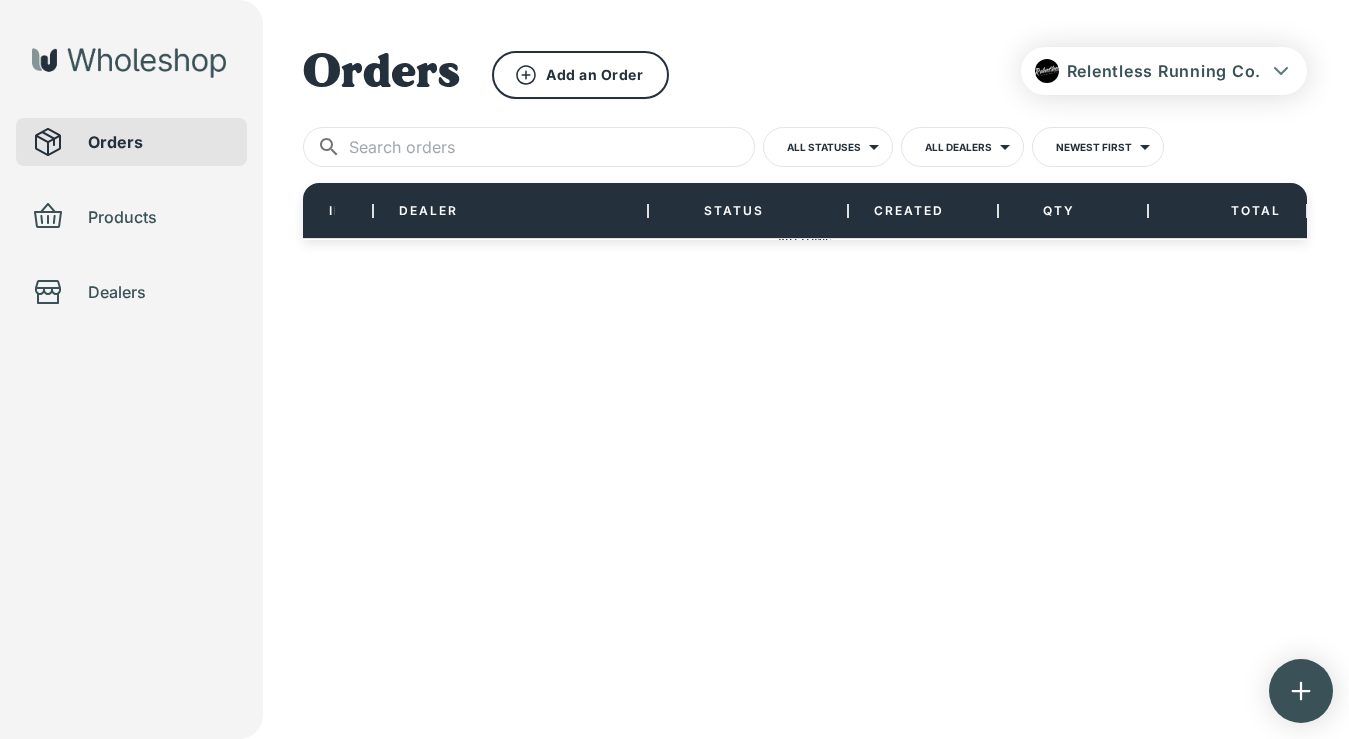 click on "Dealers" at bounding box center [159, 292] 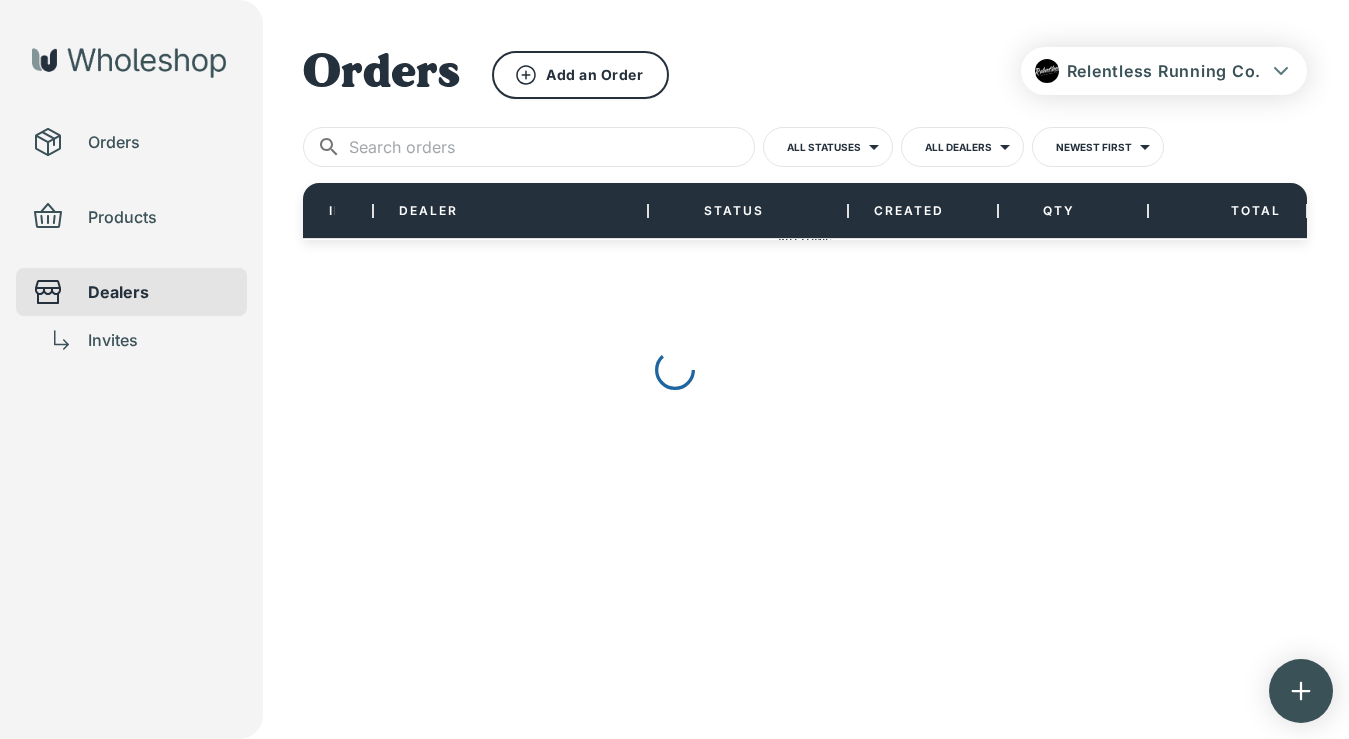 click at bounding box center [674, 369] 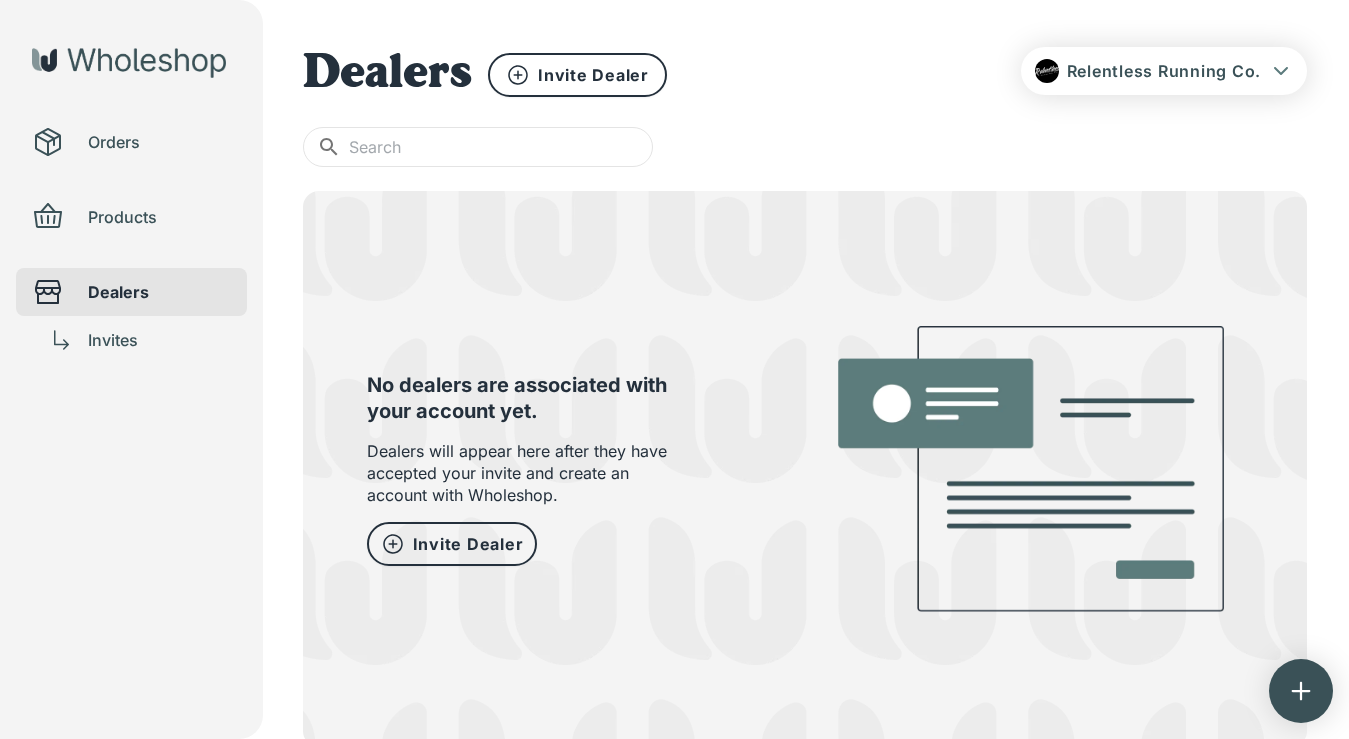 click on "Invites" at bounding box center [159, 340] 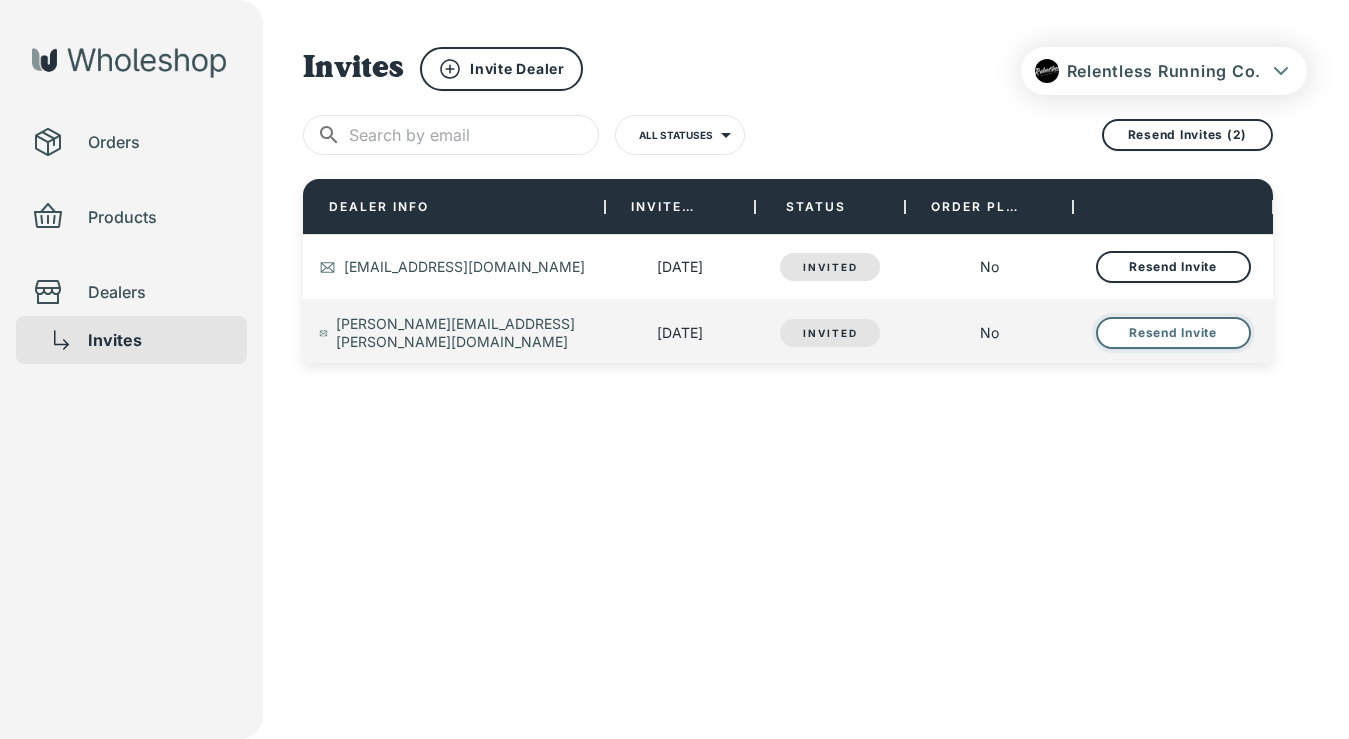 click on "Resend Invite" at bounding box center [1173, 333] 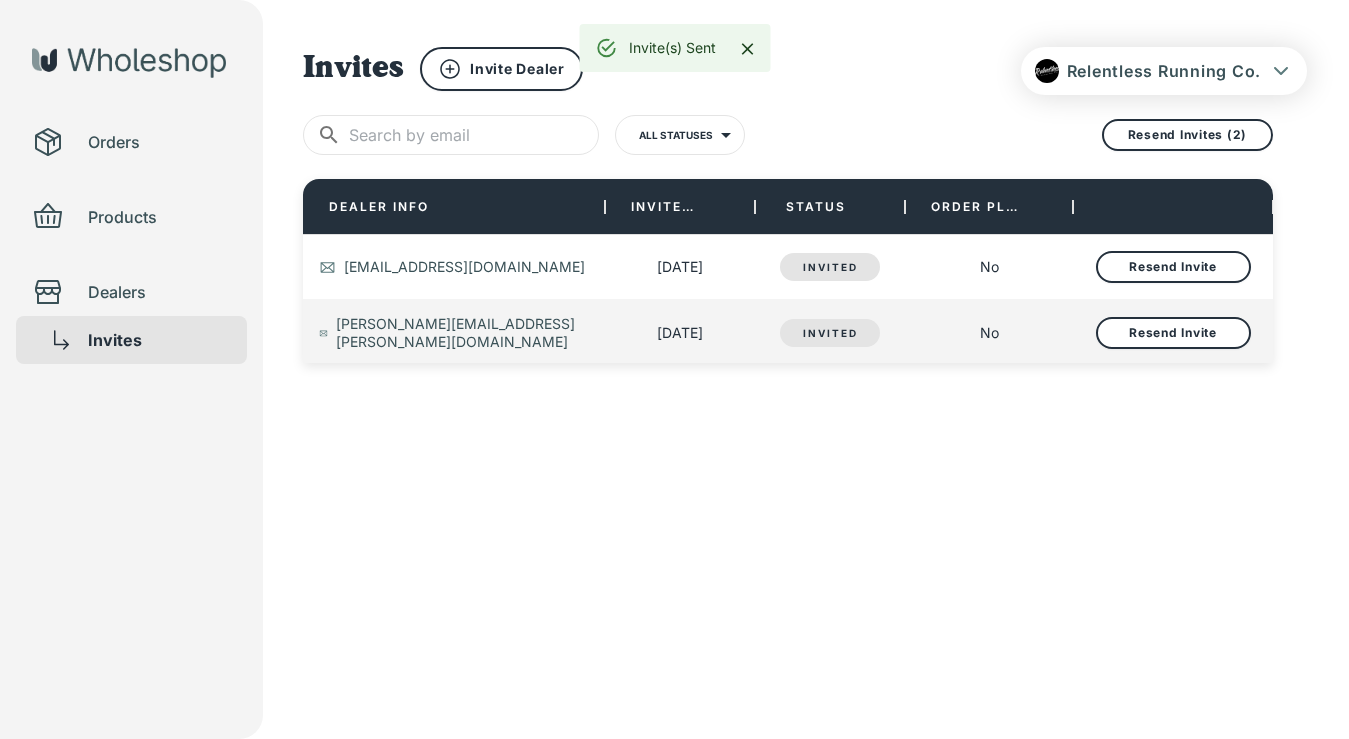 click on "Orders" at bounding box center (159, 142) 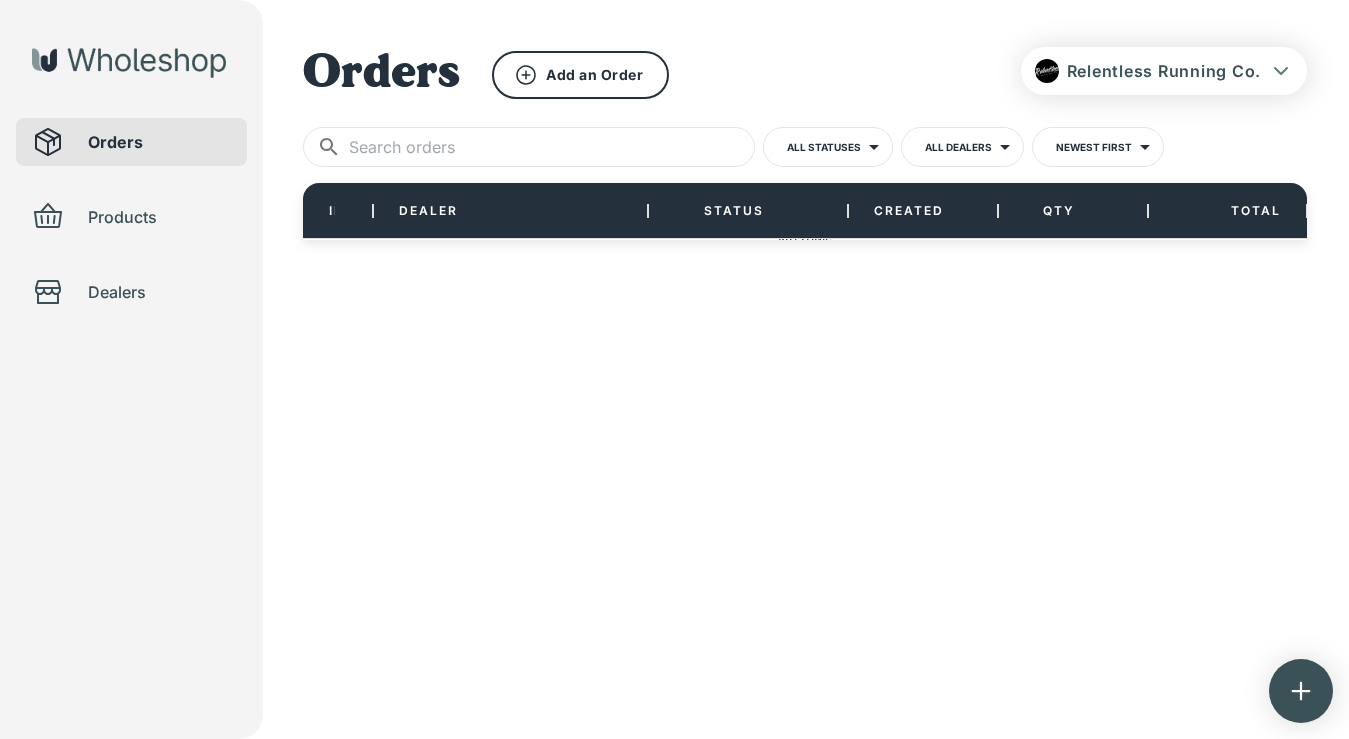 click at bounding box center (129, 63) 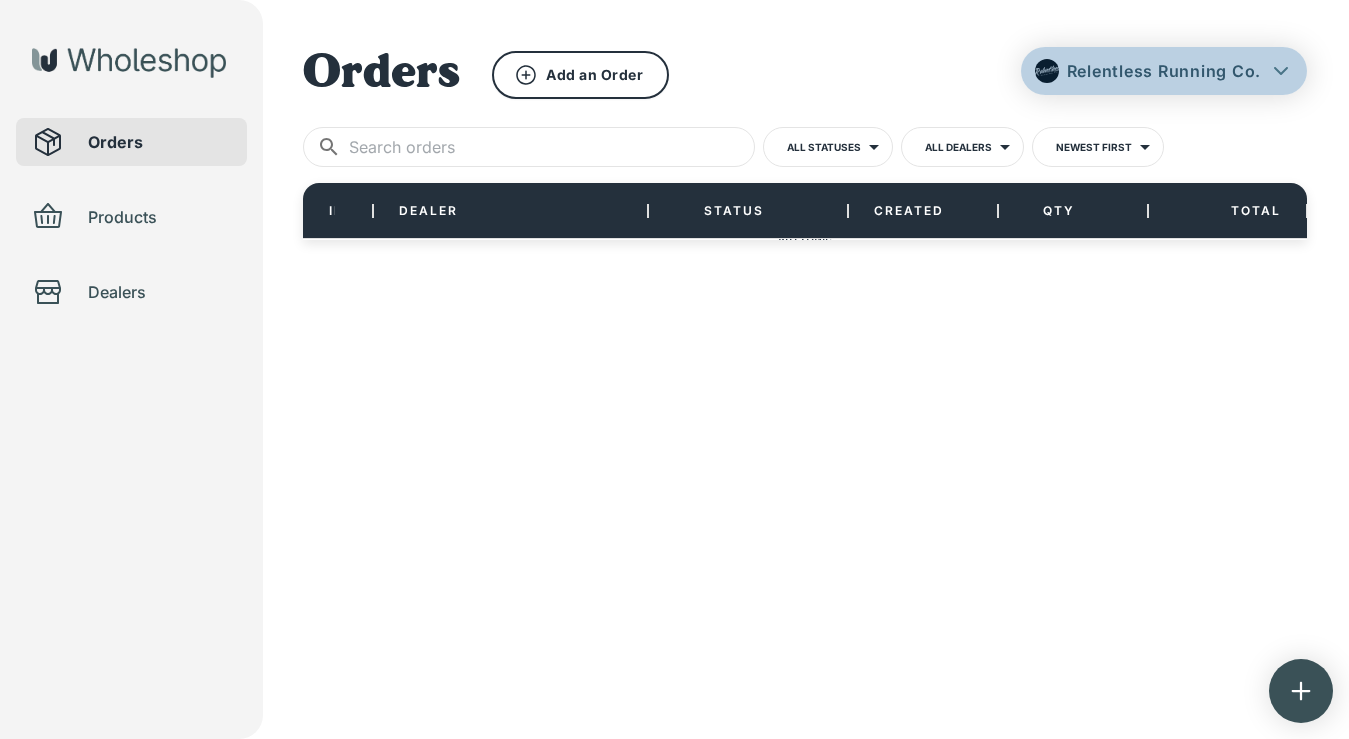 click on "Relentless Running Co." at bounding box center [1164, 71] 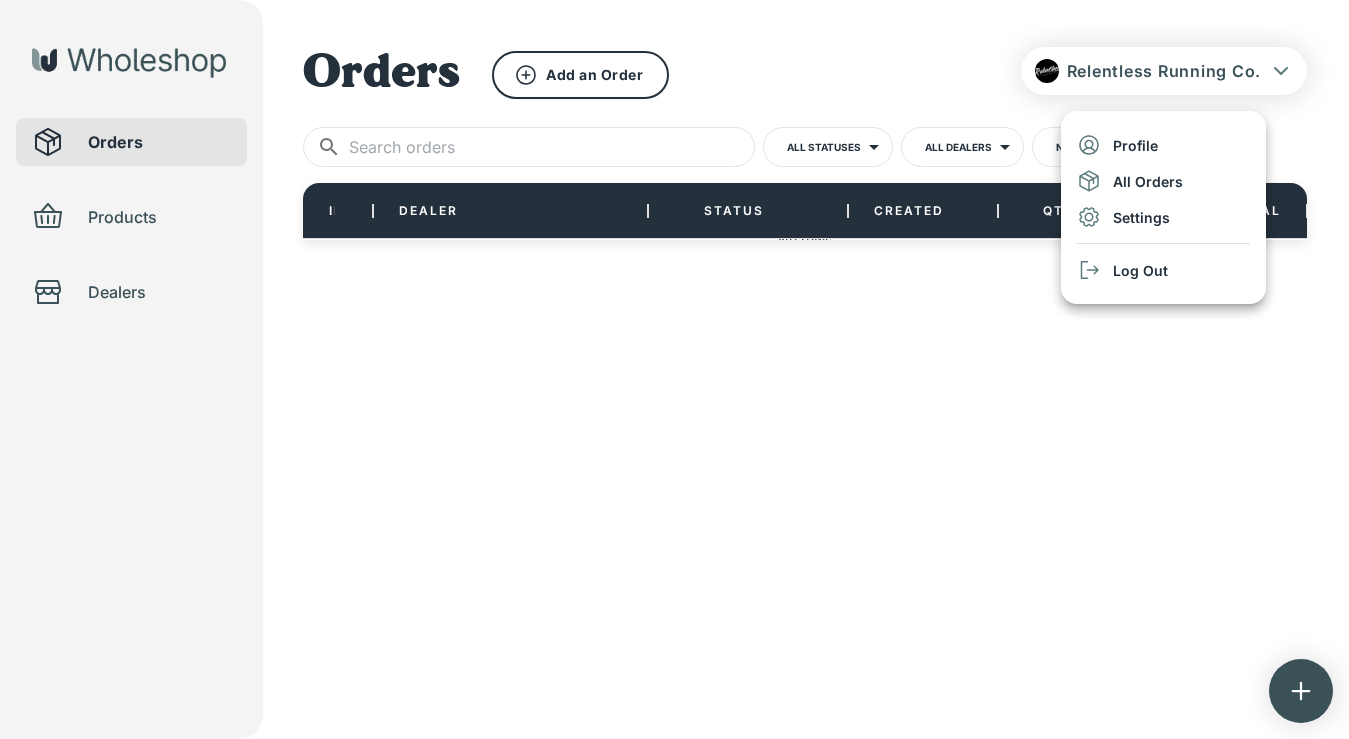 click on "Settings" at bounding box center (1163, 217) 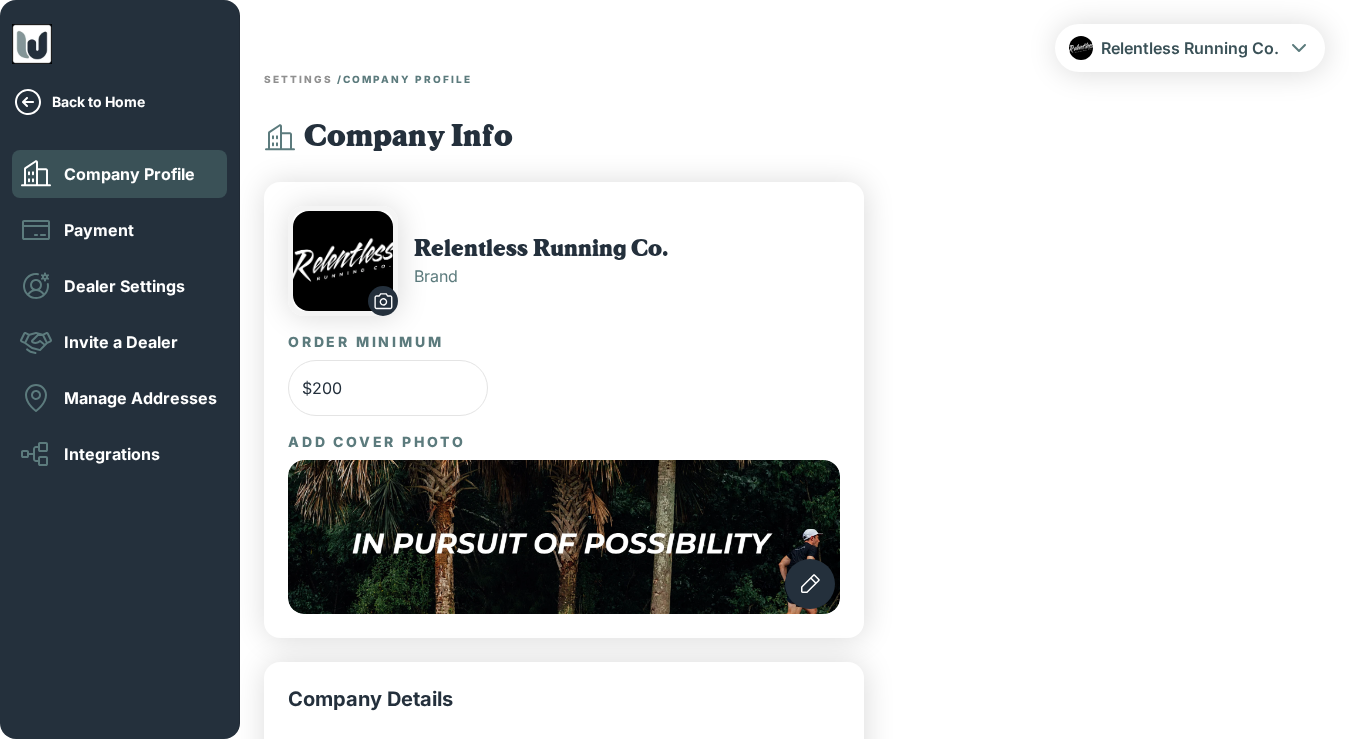 click on "$200" at bounding box center (388, 388) 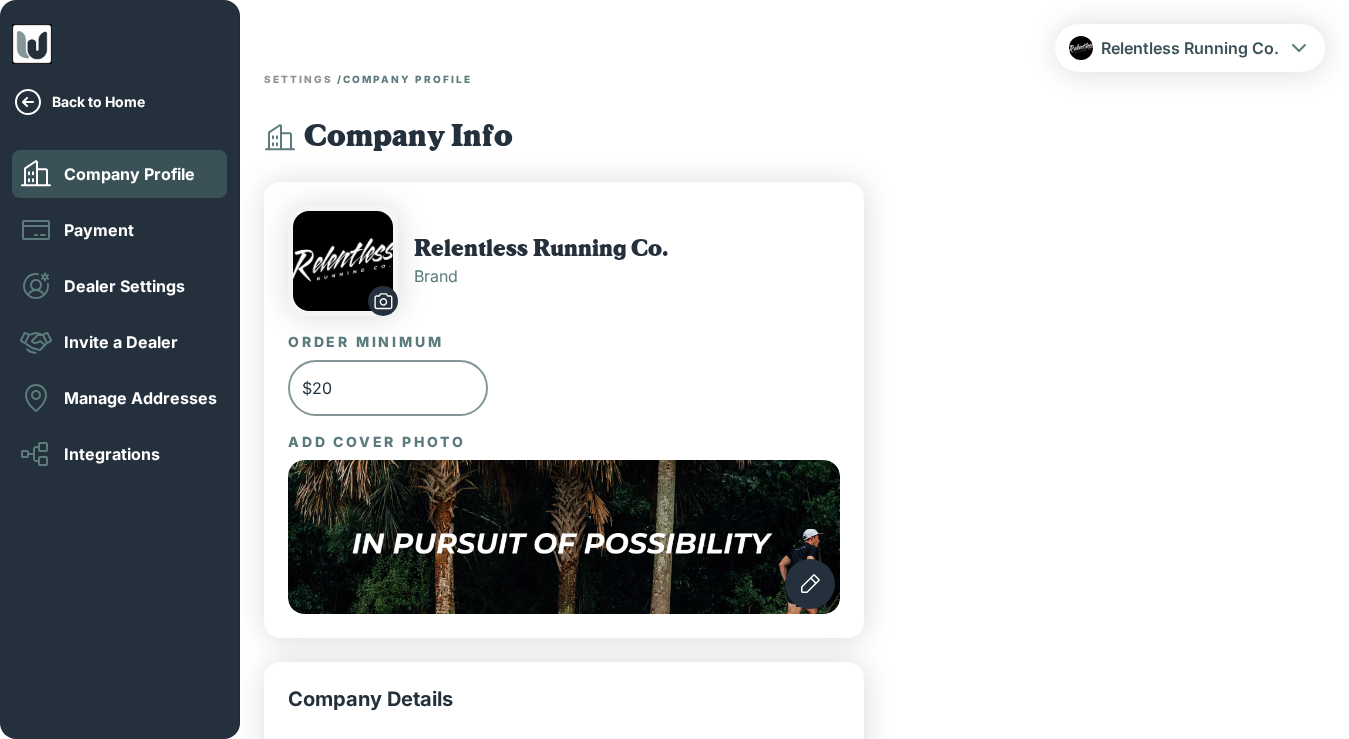 type on "$2" 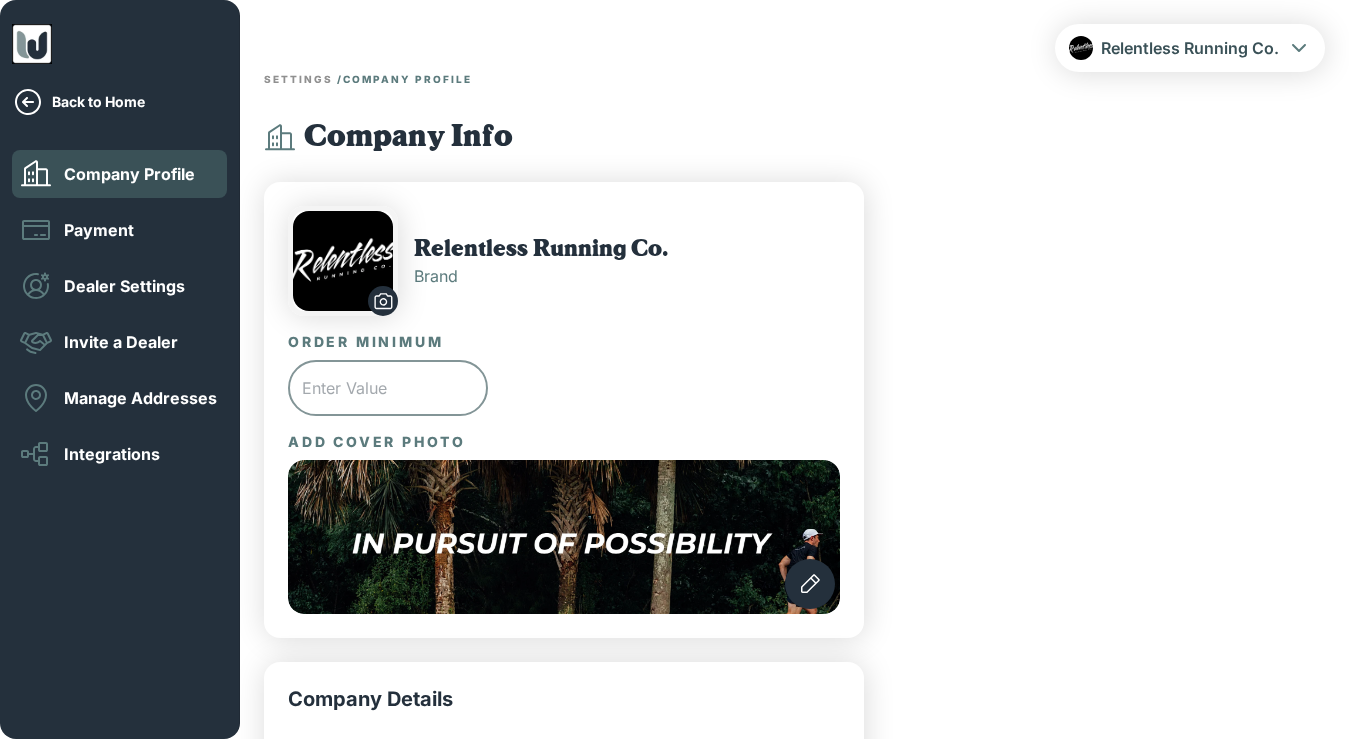type on "$0" 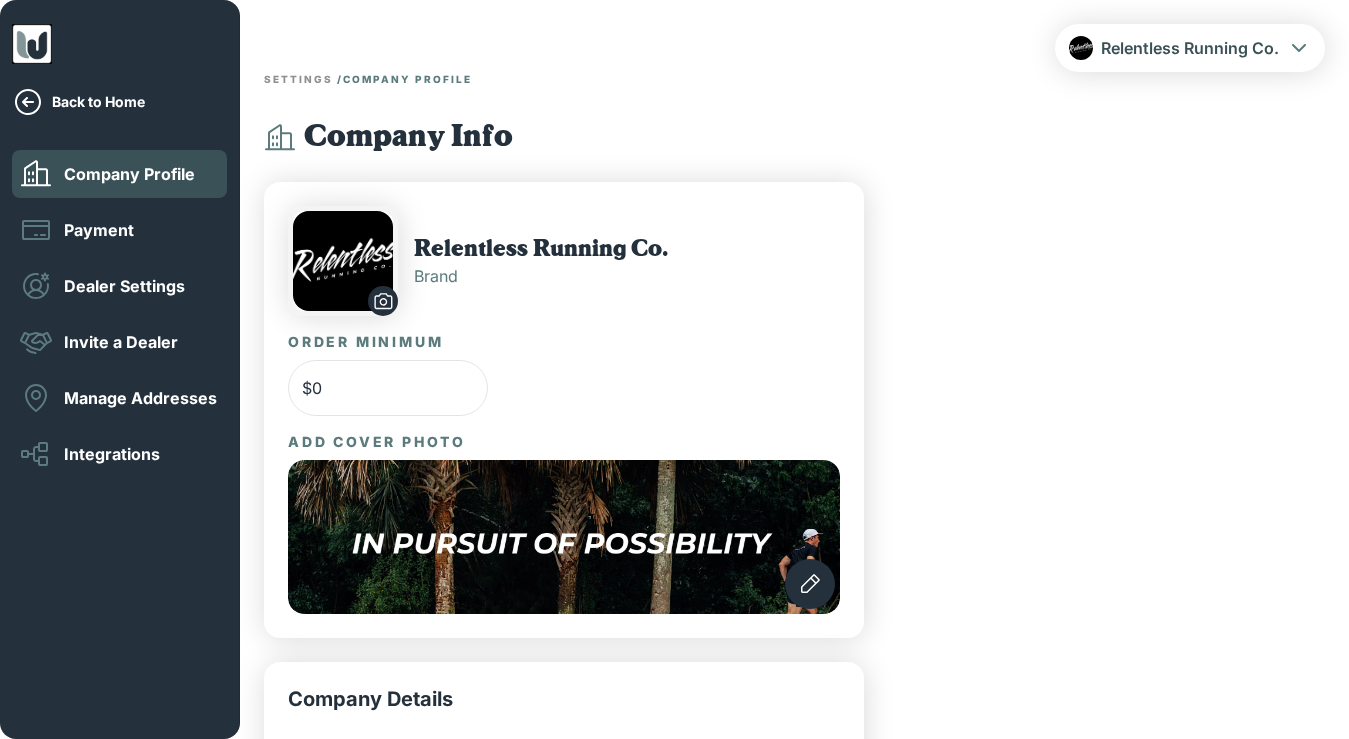 click on "**********" at bounding box center [794, 991] 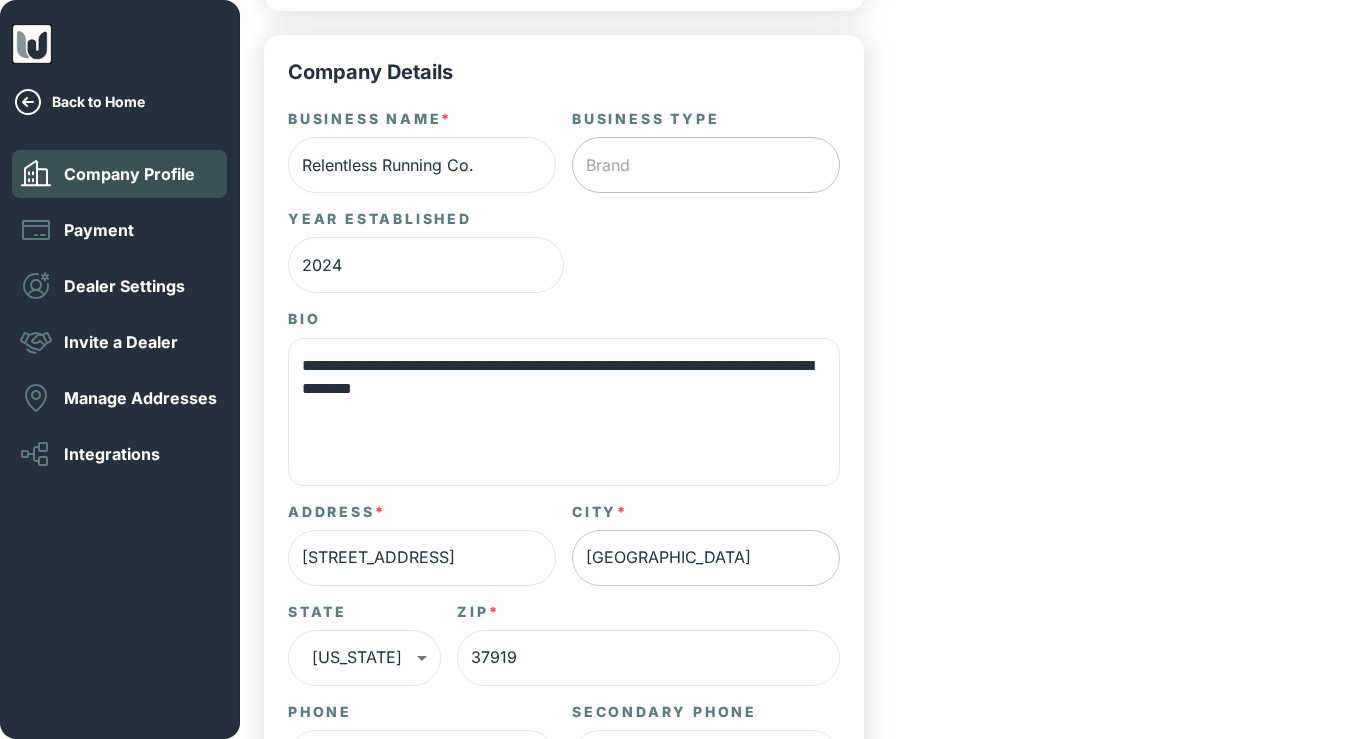 scroll, scrollTop: 627, scrollLeft: 0, axis: vertical 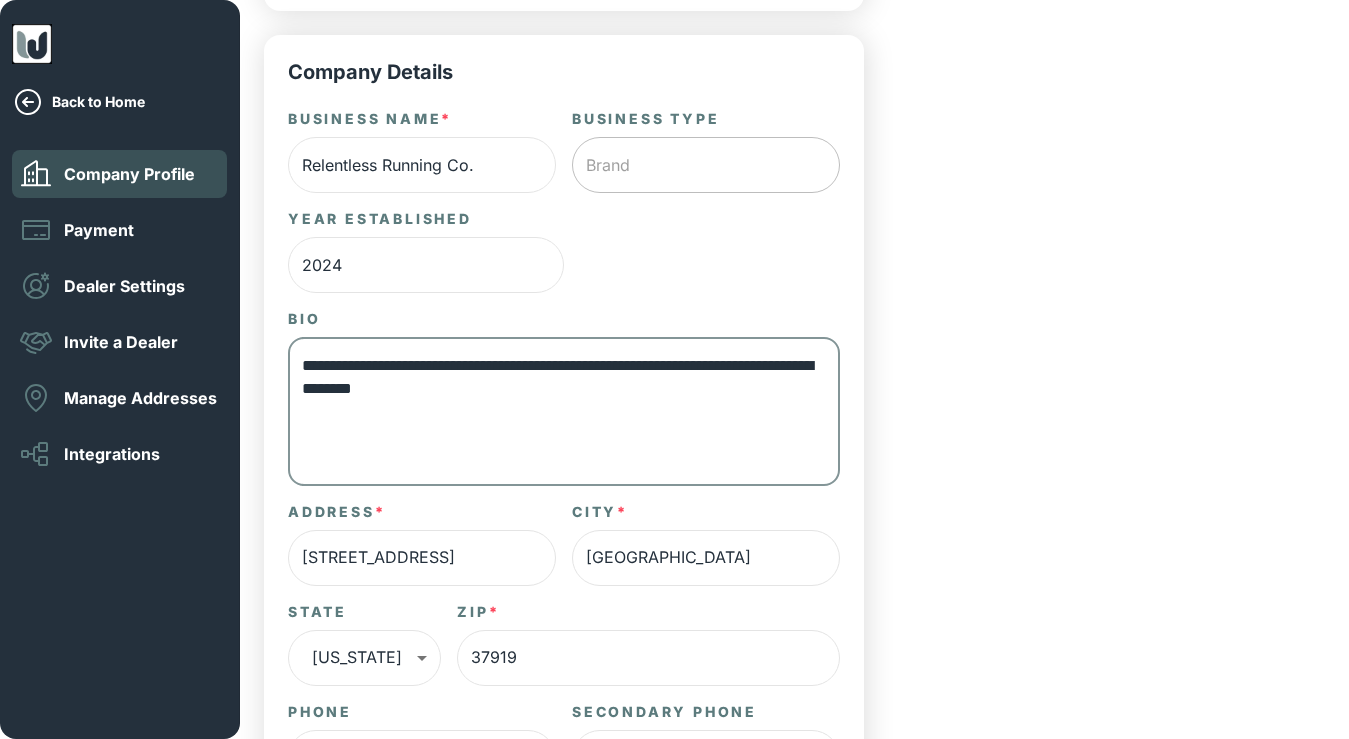 click on "**********" at bounding box center [564, 411] 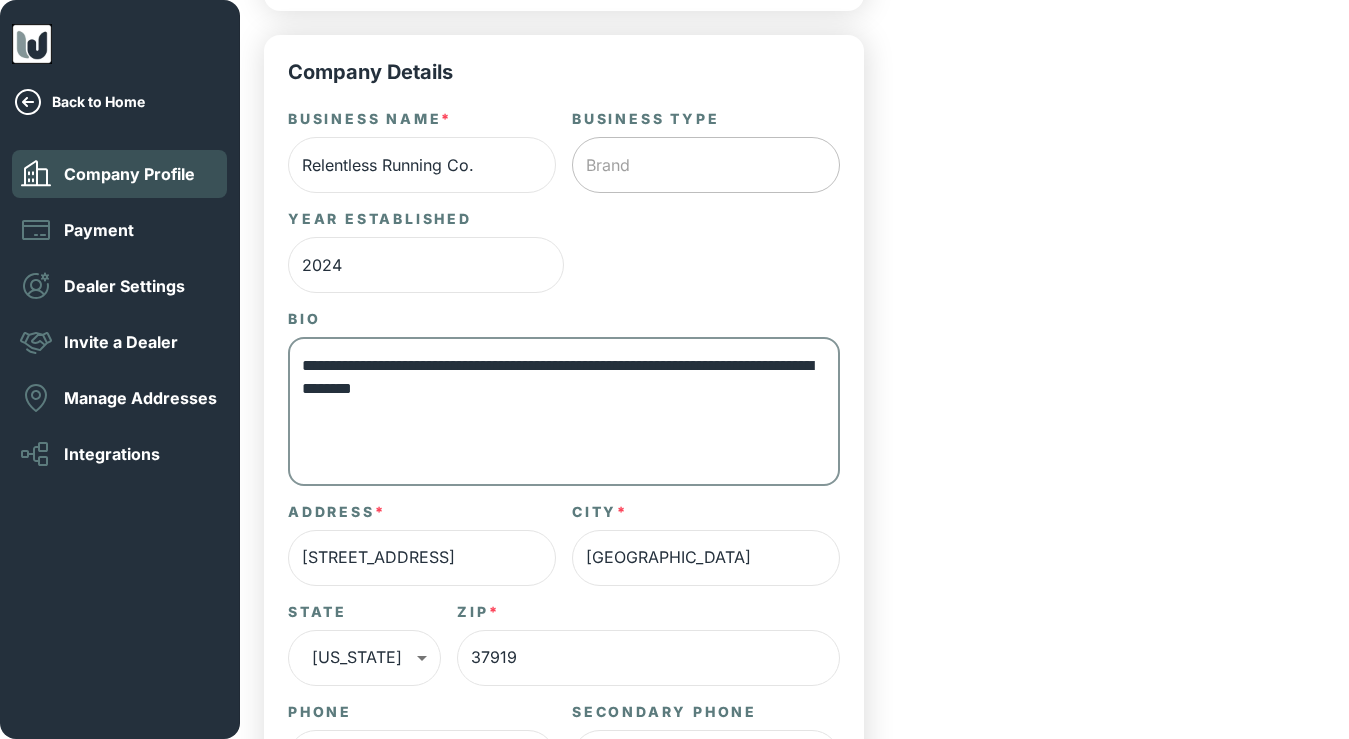 drag, startPoint x: 557, startPoint y: 384, endPoint x: 365, endPoint y: 391, distance: 192.12756 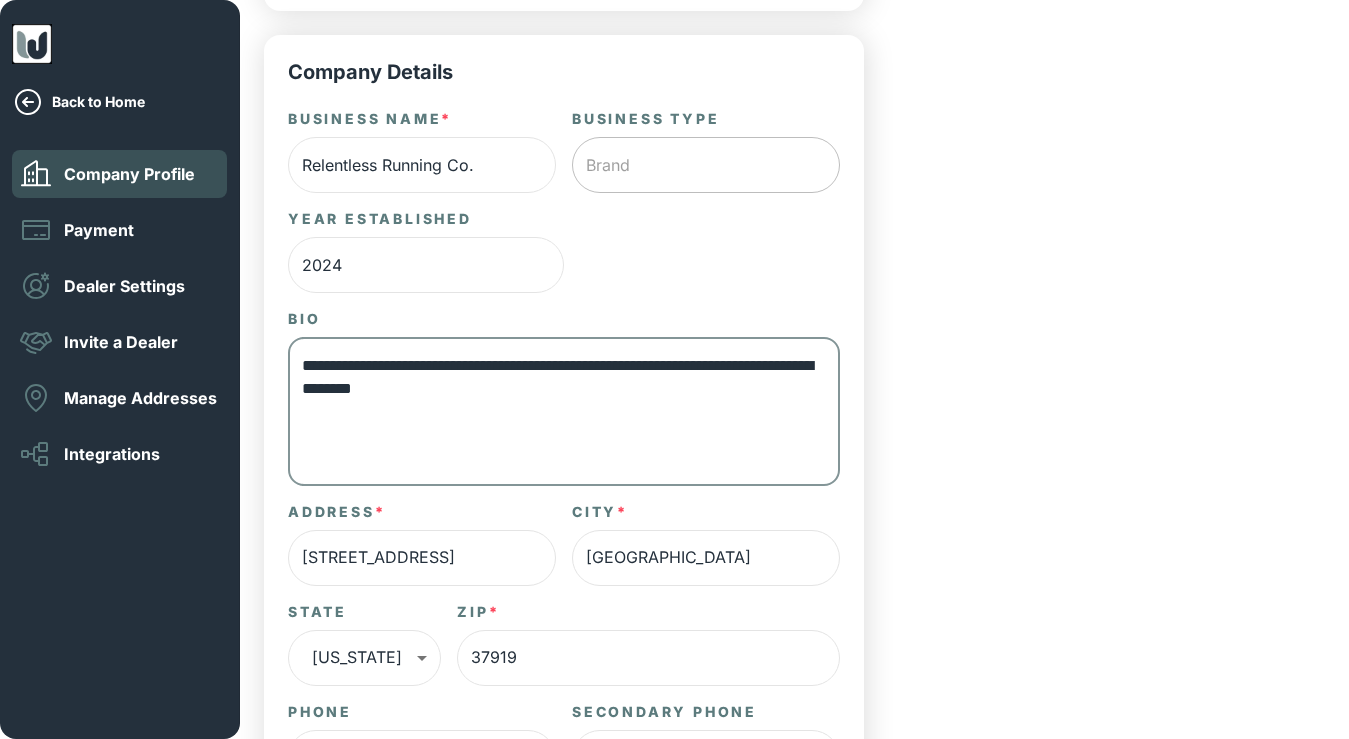 click on "**********" at bounding box center [564, 411] 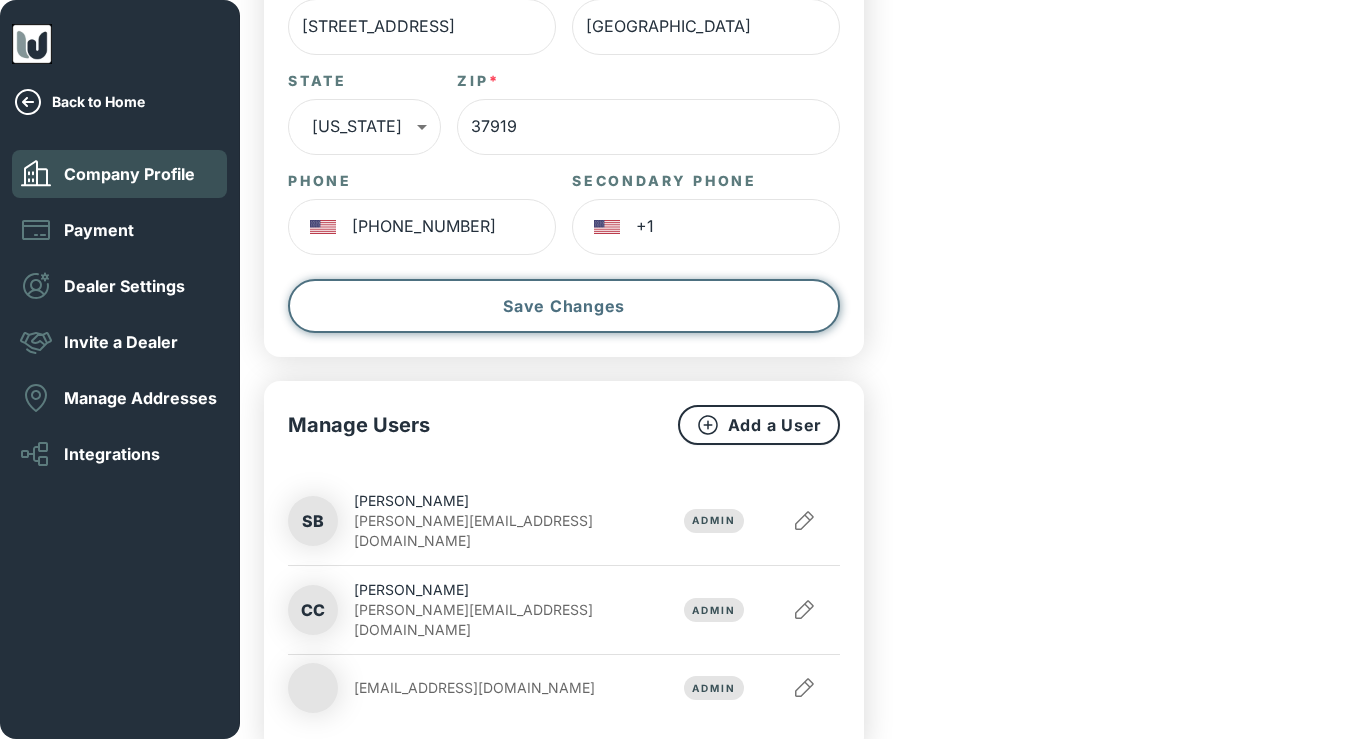 scroll, scrollTop: 1155, scrollLeft: 0, axis: vertical 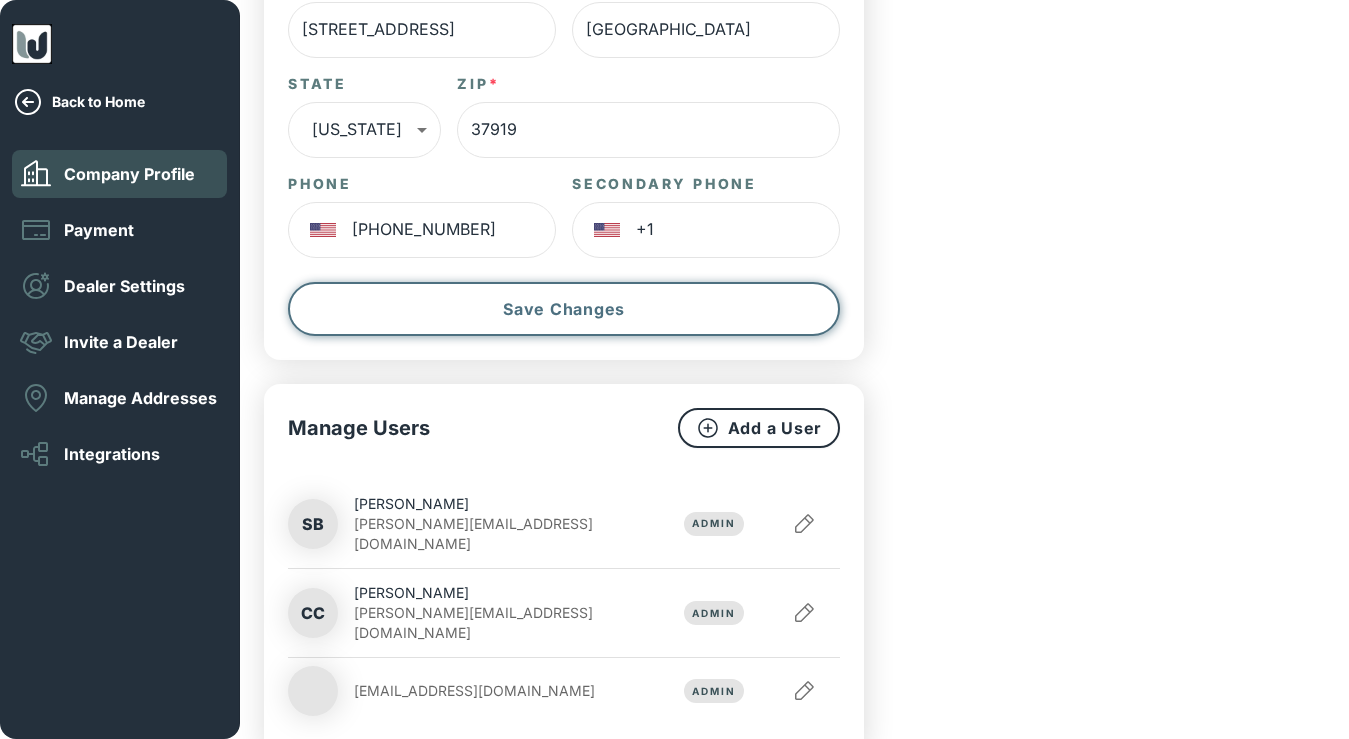 type on "**********" 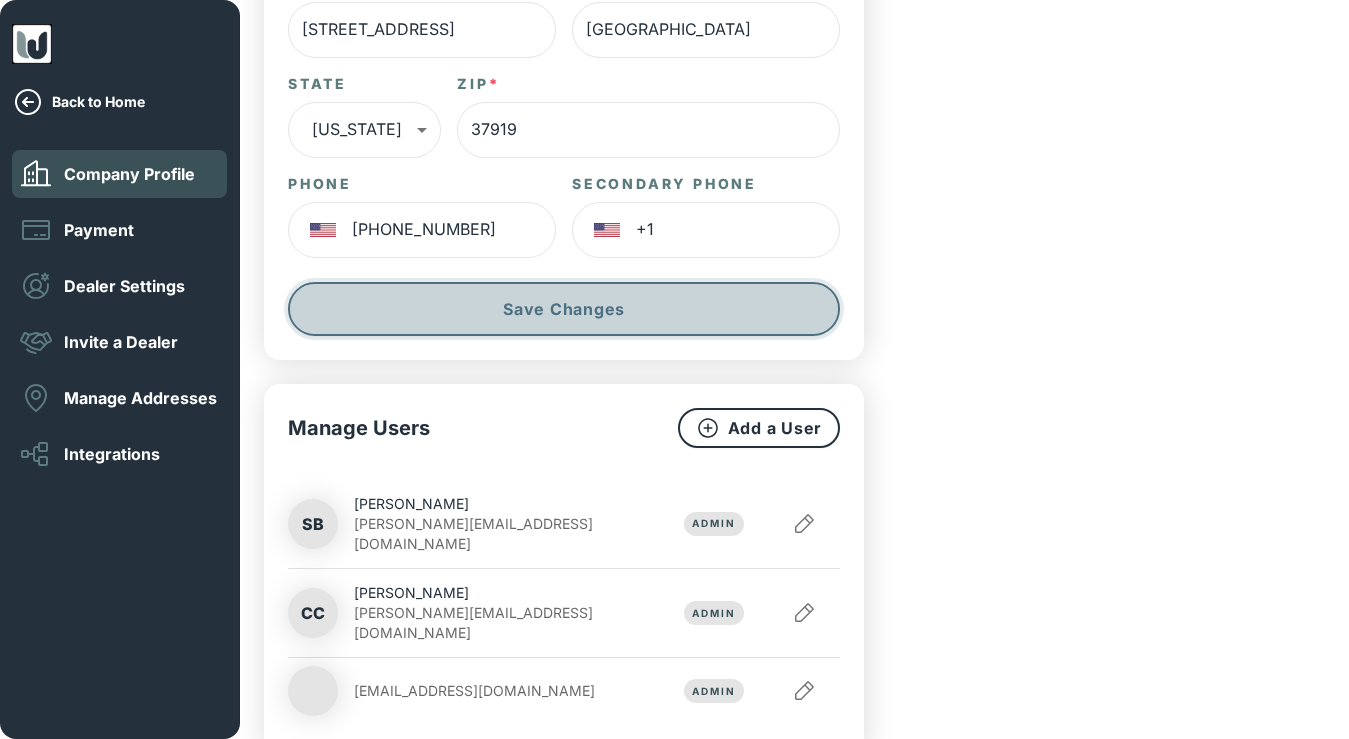 click on "Save Changes" at bounding box center (564, 309) 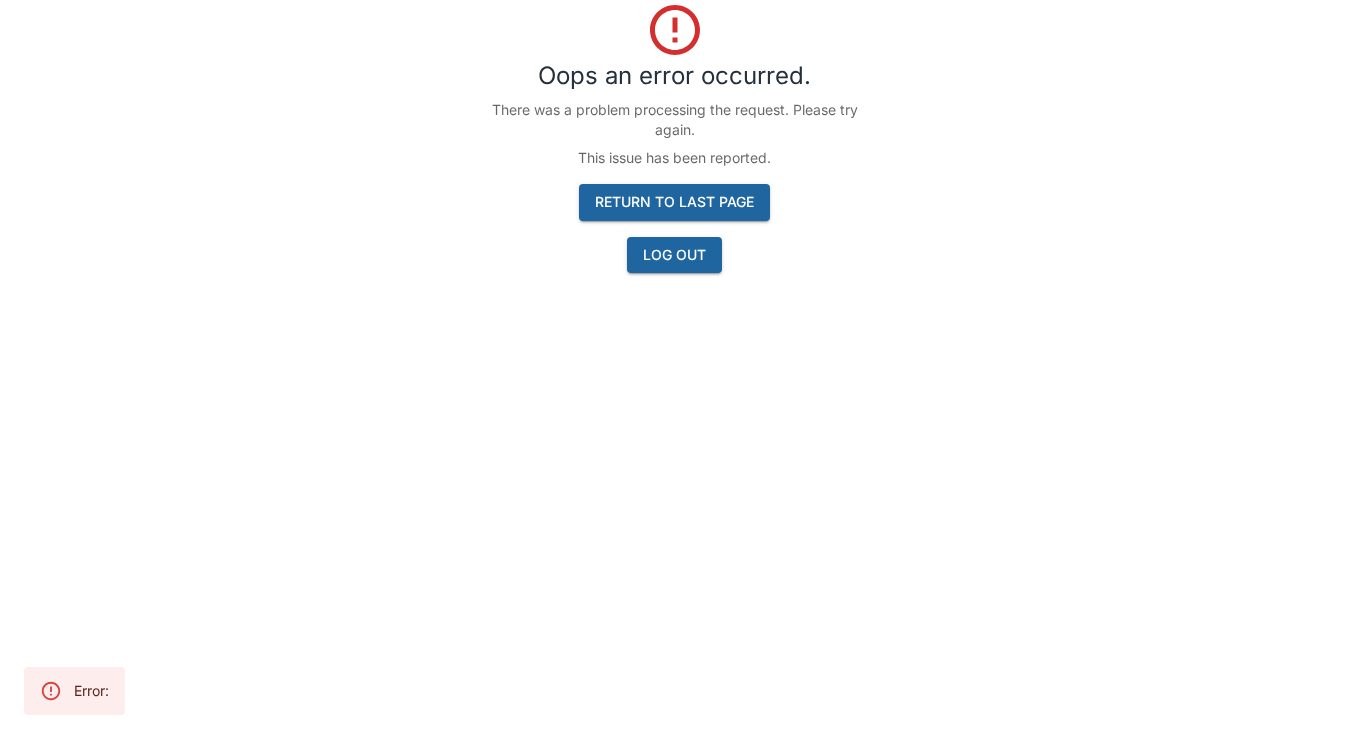 scroll, scrollTop: 64, scrollLeft: 0, axis: vertical 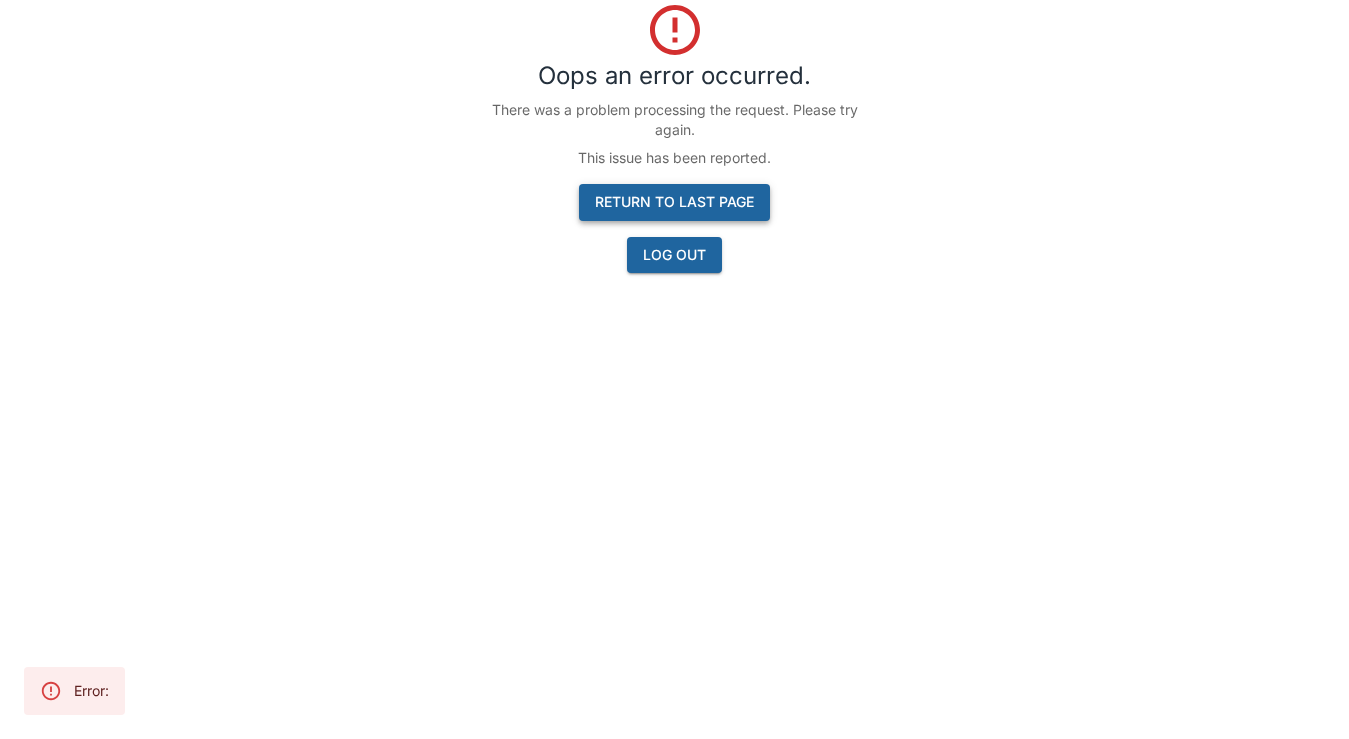 click on "Return to last page" at bounding box center (674, 202) 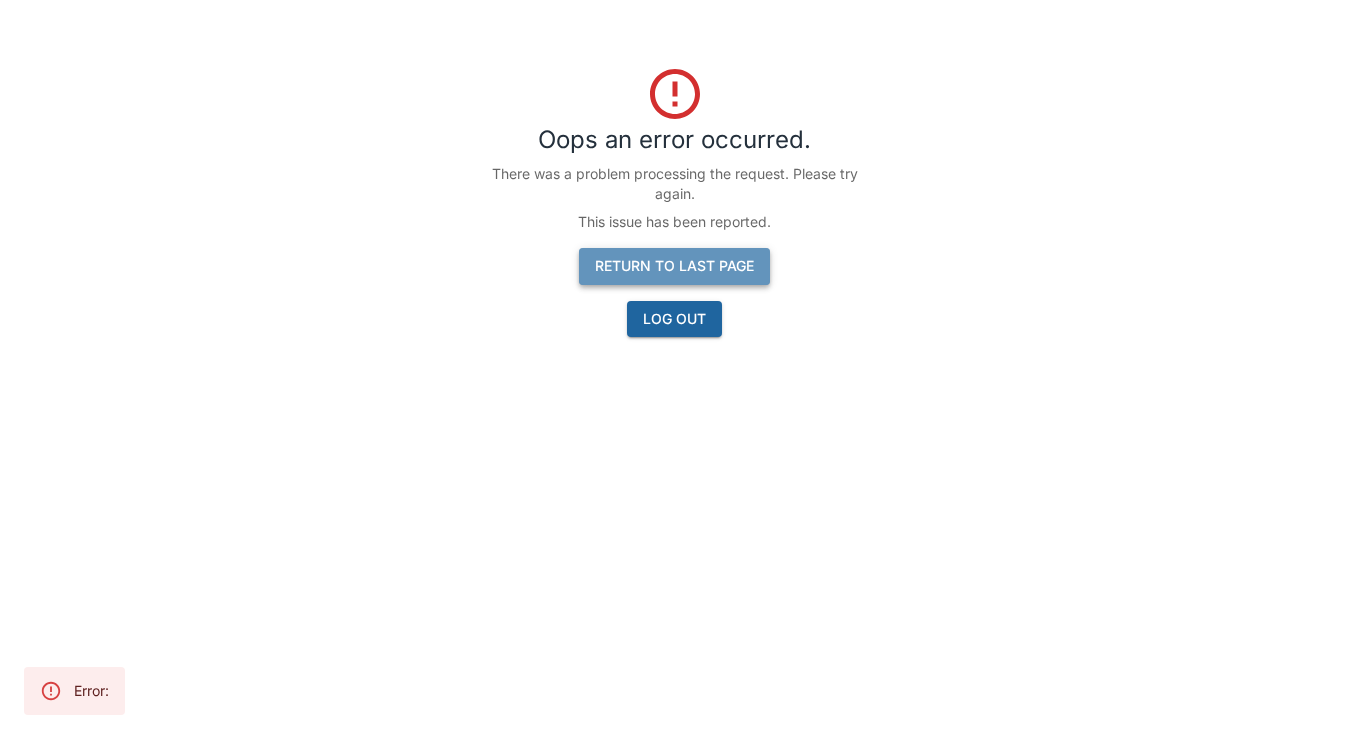 click on "Return to last page" at bounding box center (674, 266) 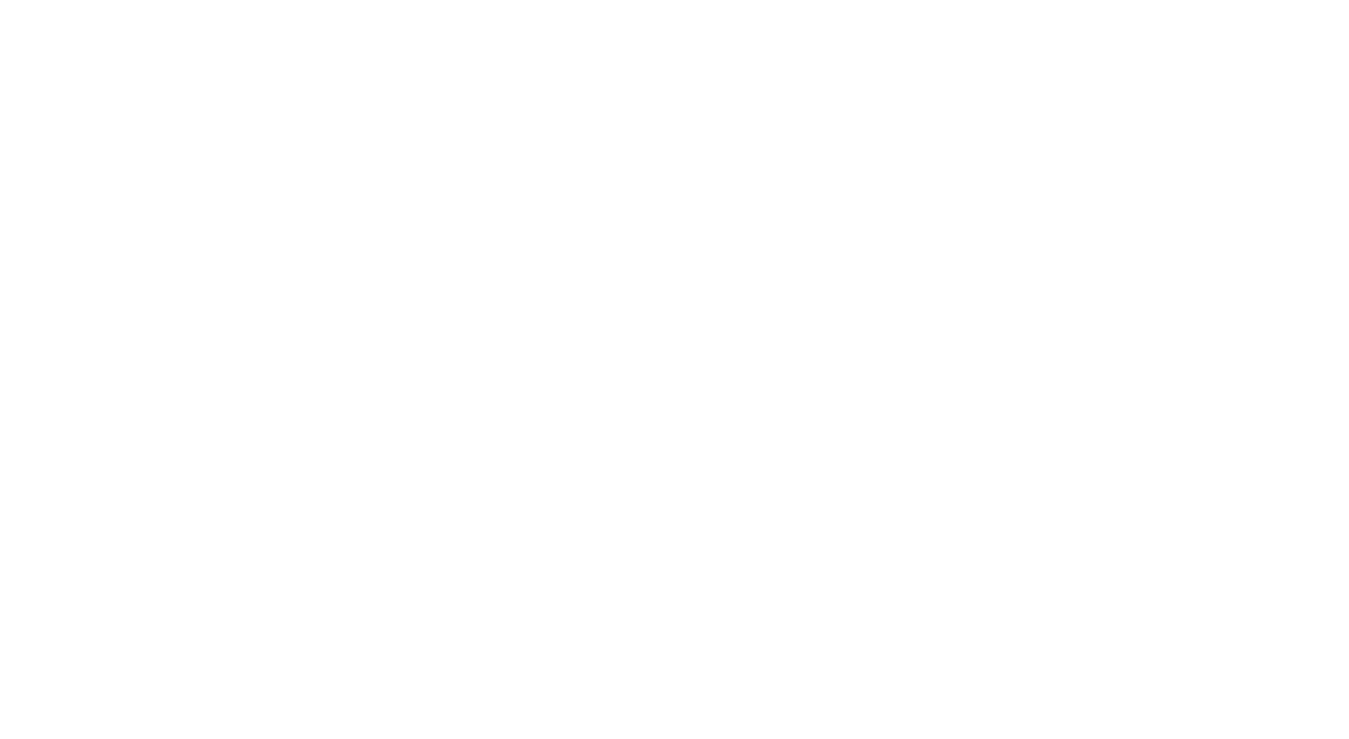 scroll, scrollTop: 0, scrollLeft: 0, axis: both 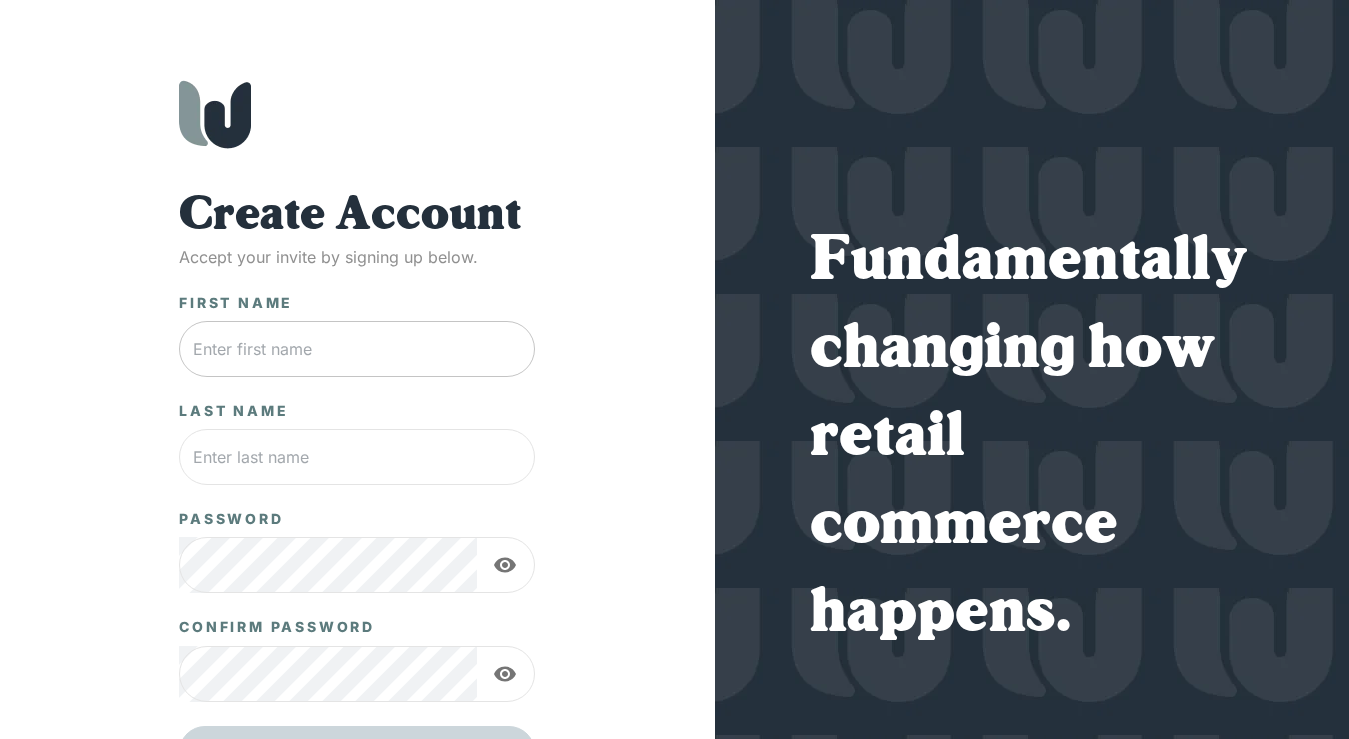 click at bounding box center (357, 349) 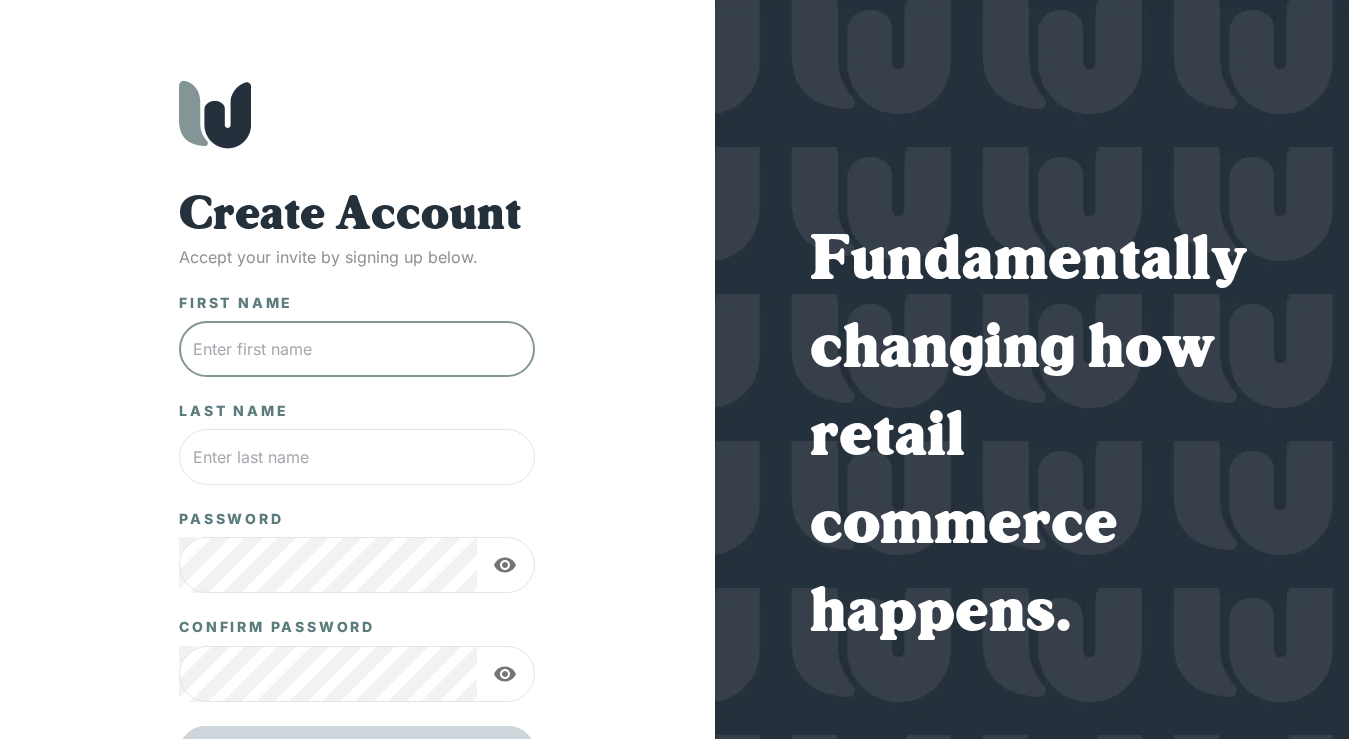 type on "T" 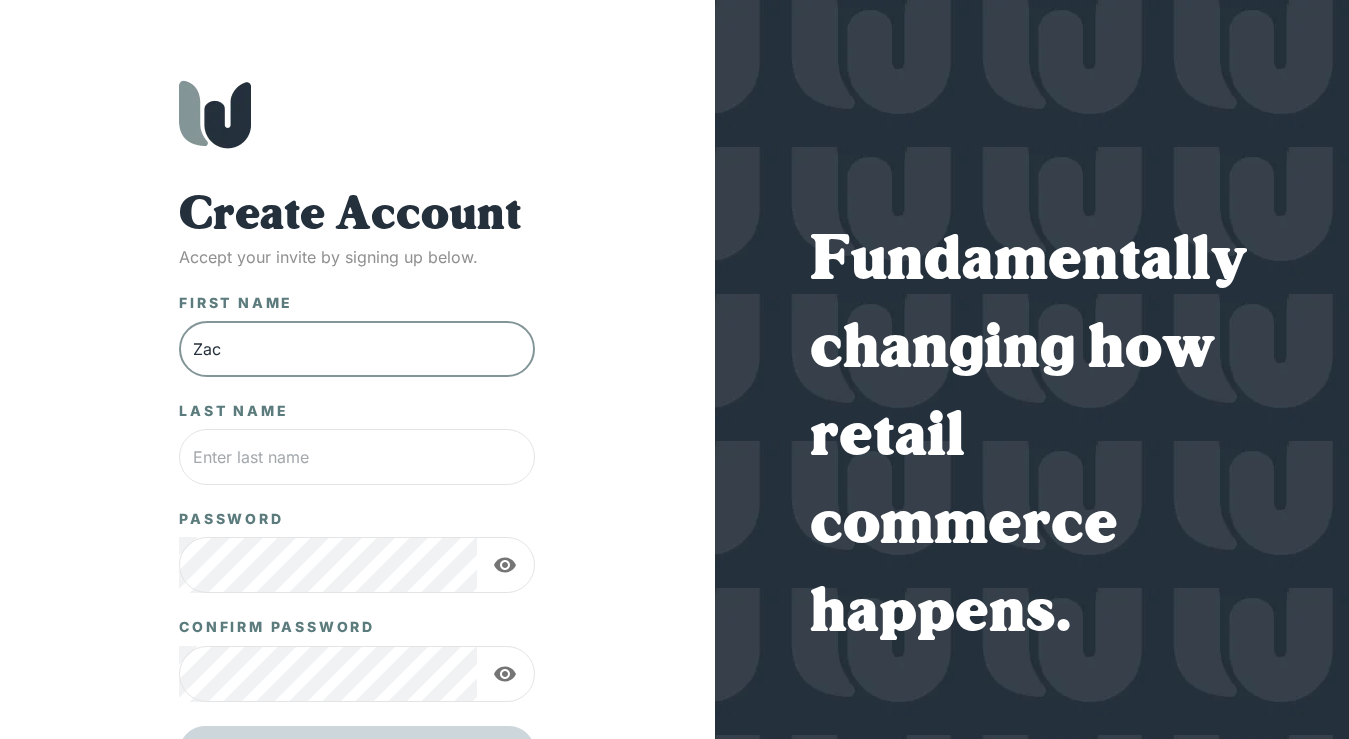 type on "Zac" 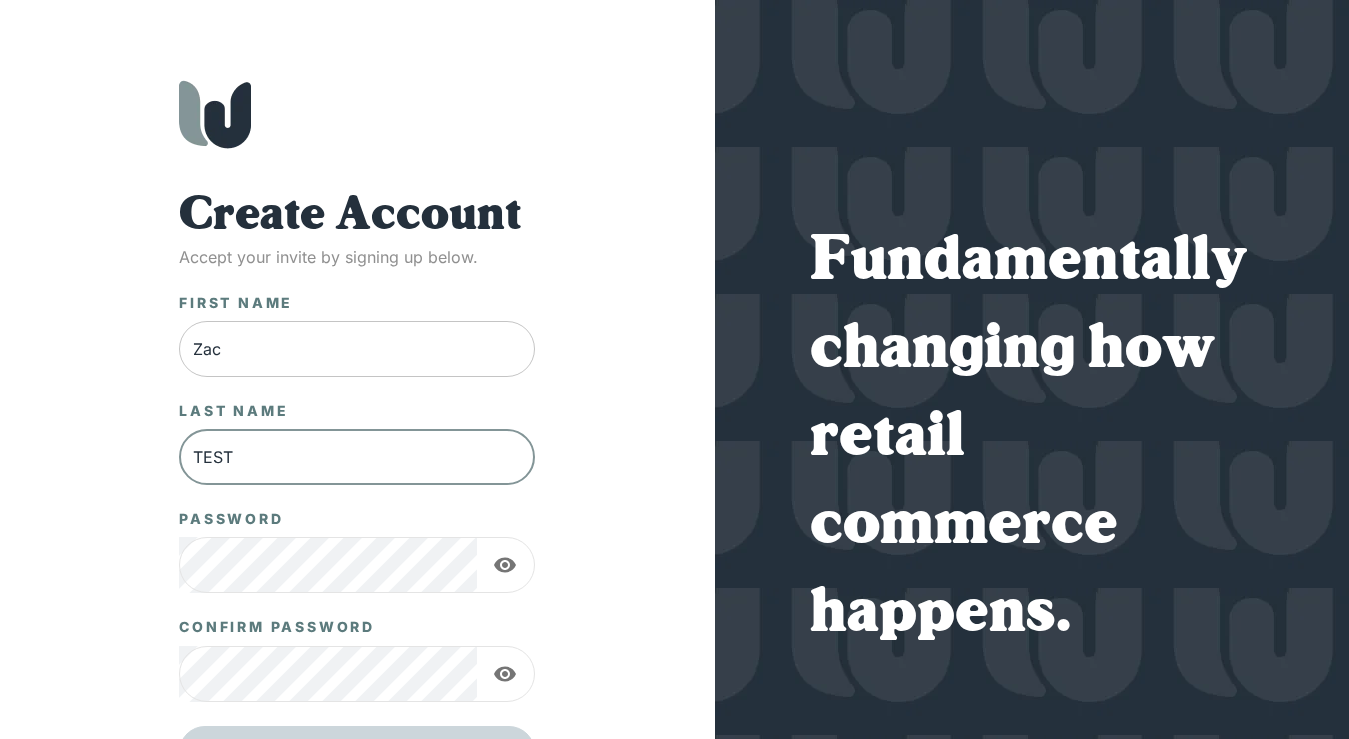 type on "TEST" 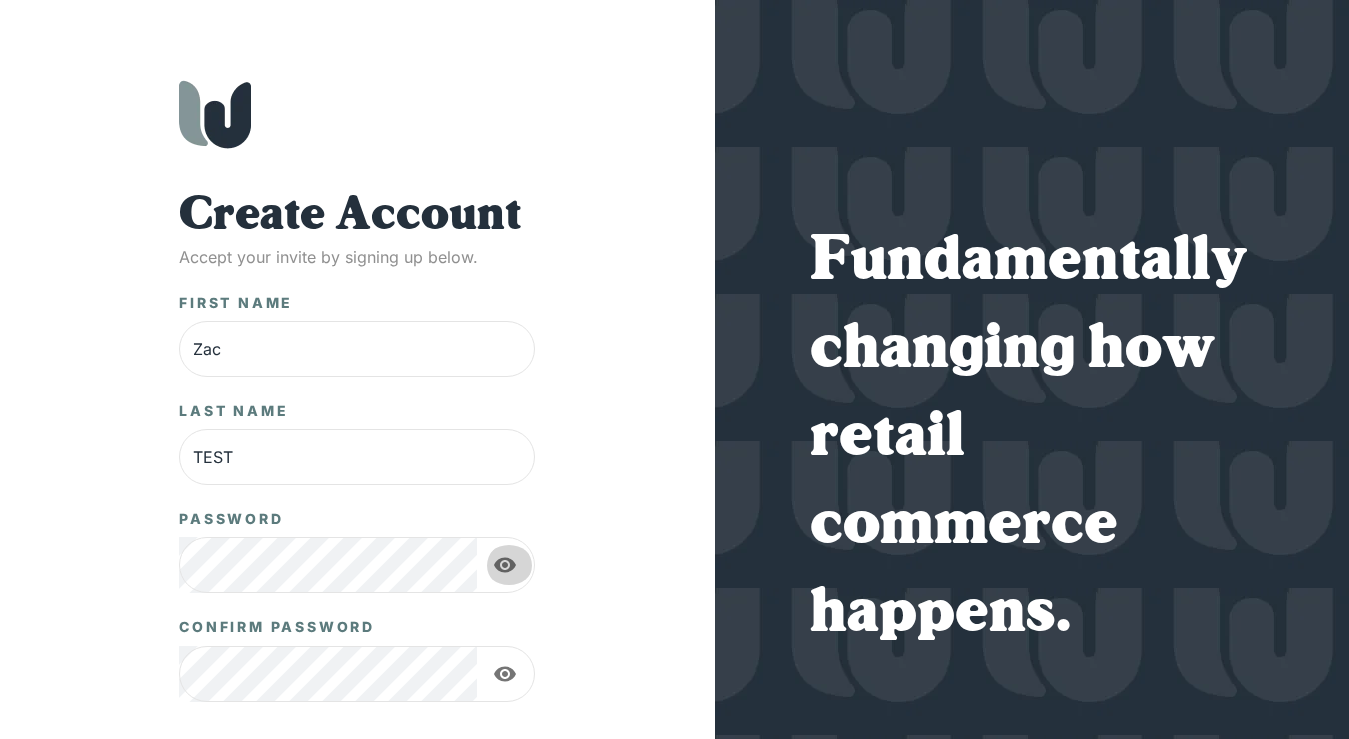 type 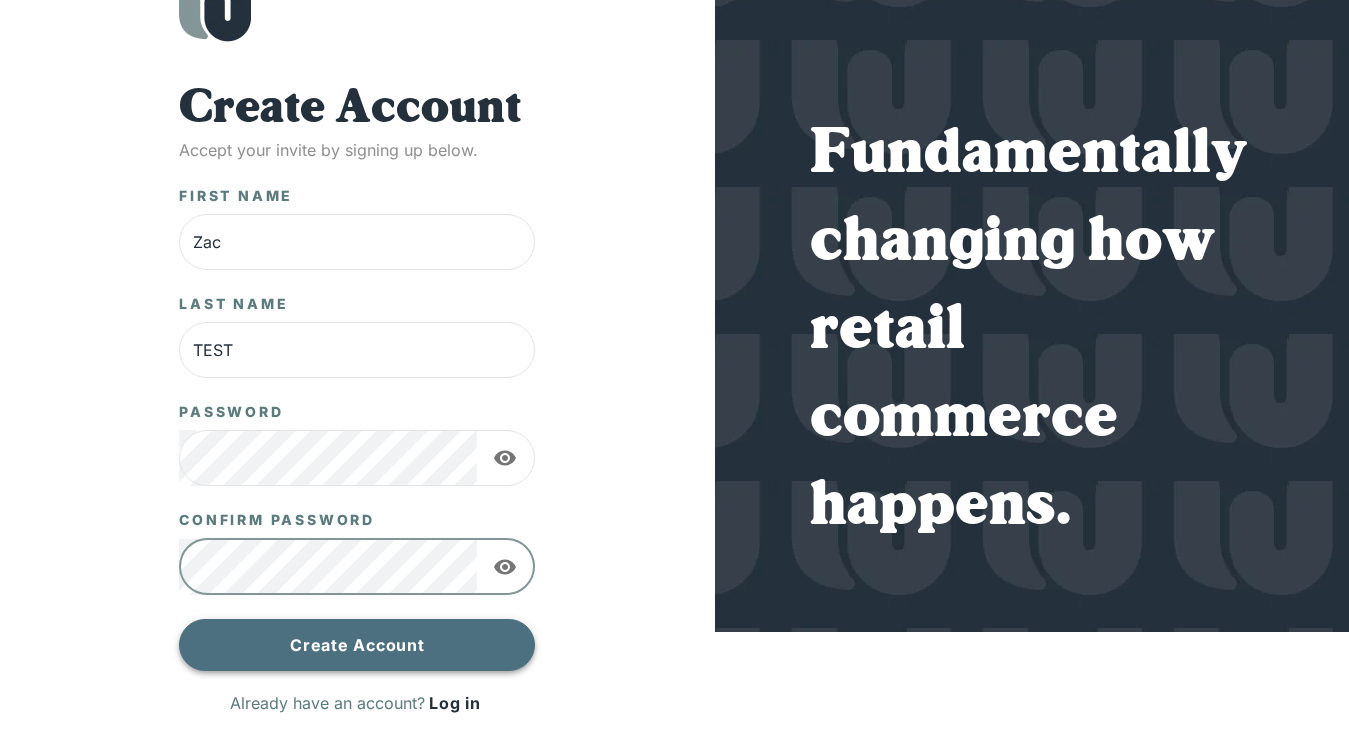 scroll, scrollTop: 106, scrollLeft: 0, axis: vertical 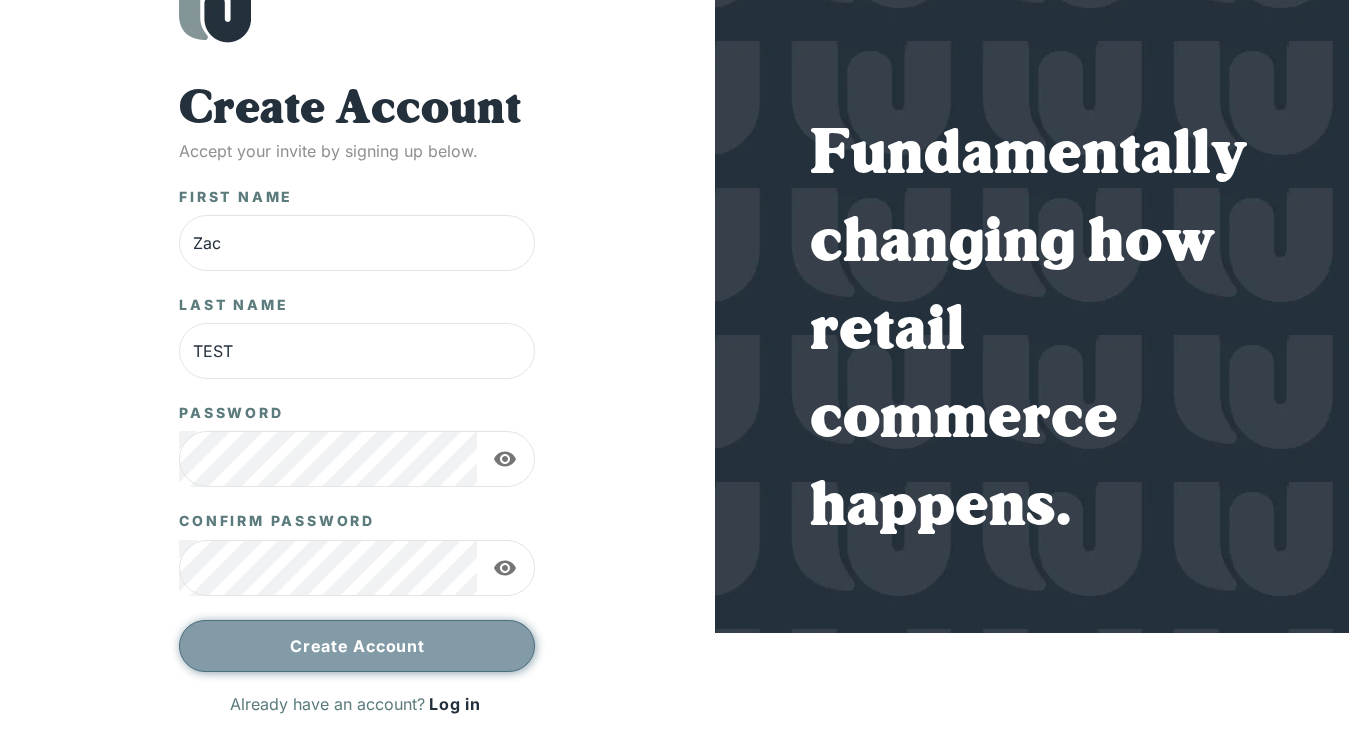 click on "Create Account" at bounding box center [357, 646] 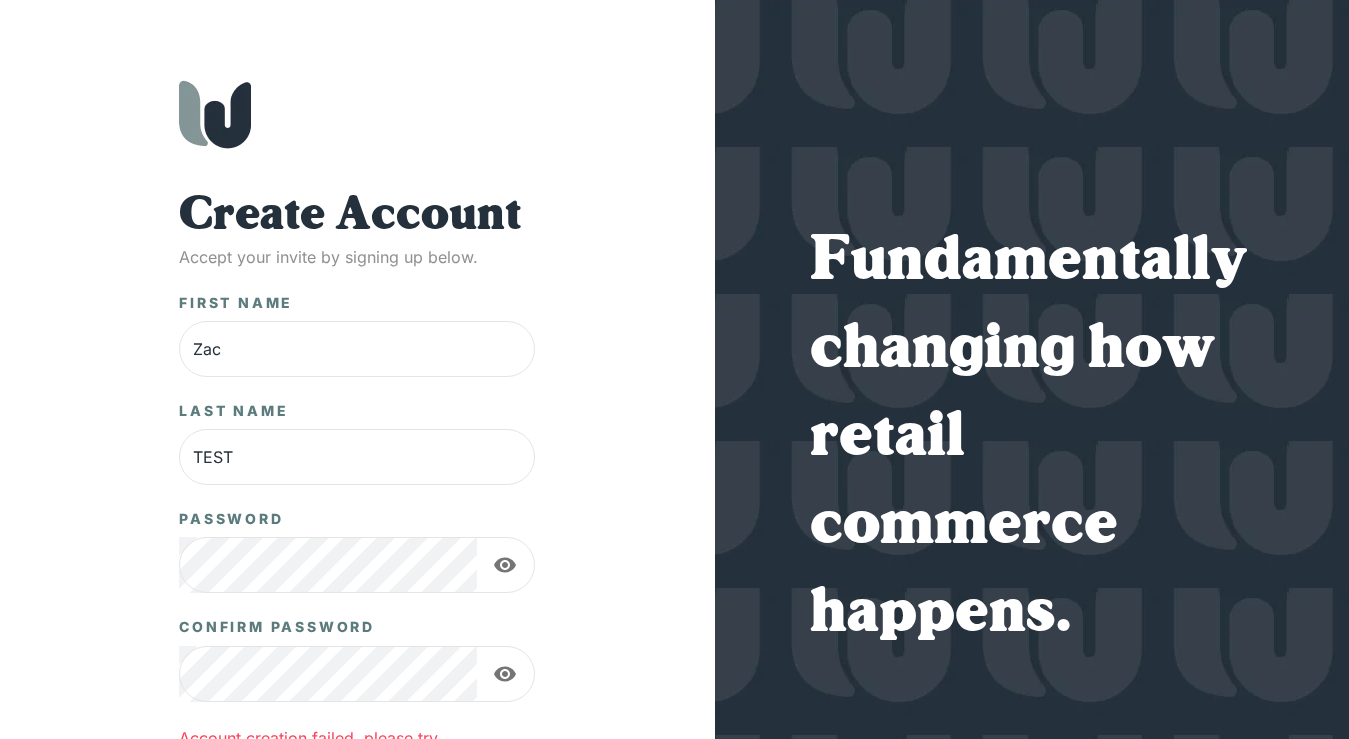 scroll, scrollTop: 0, scrollLeft: 0, axis: both 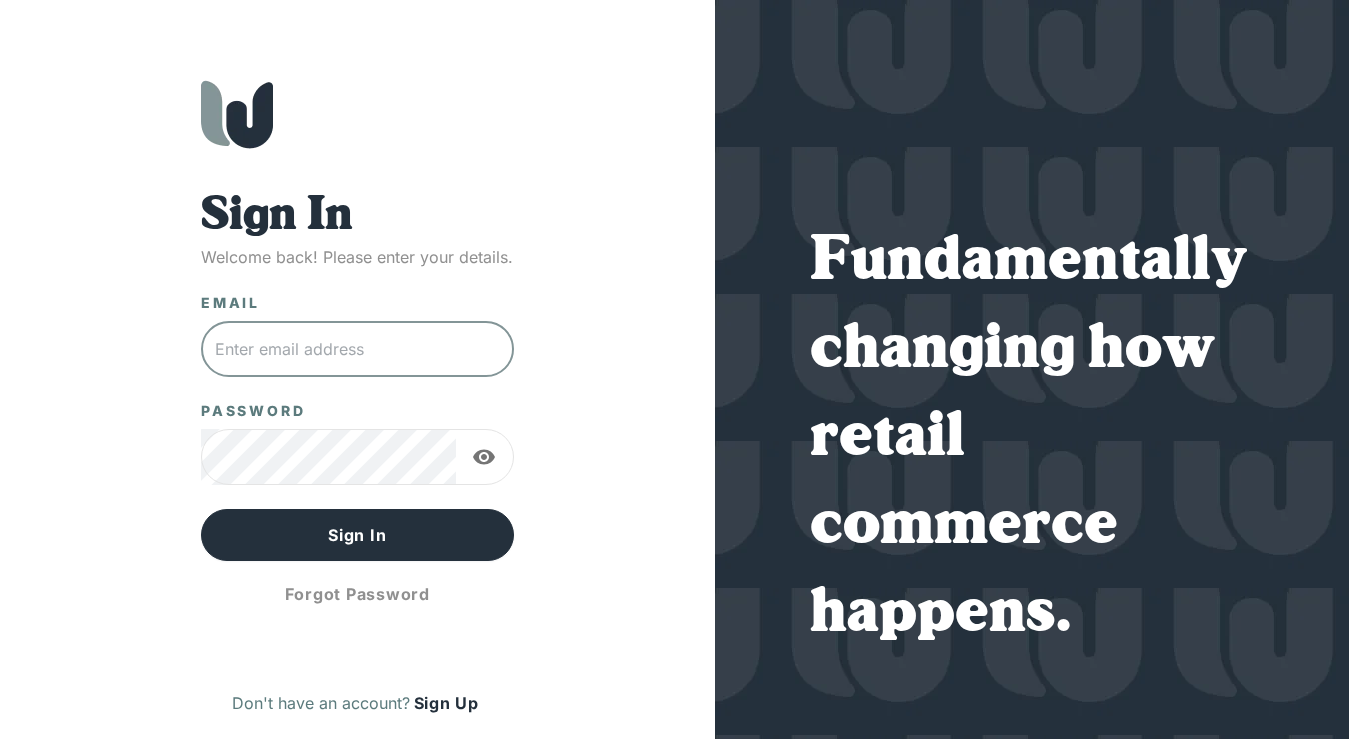 type on "zac@relentlessrunningco.com" 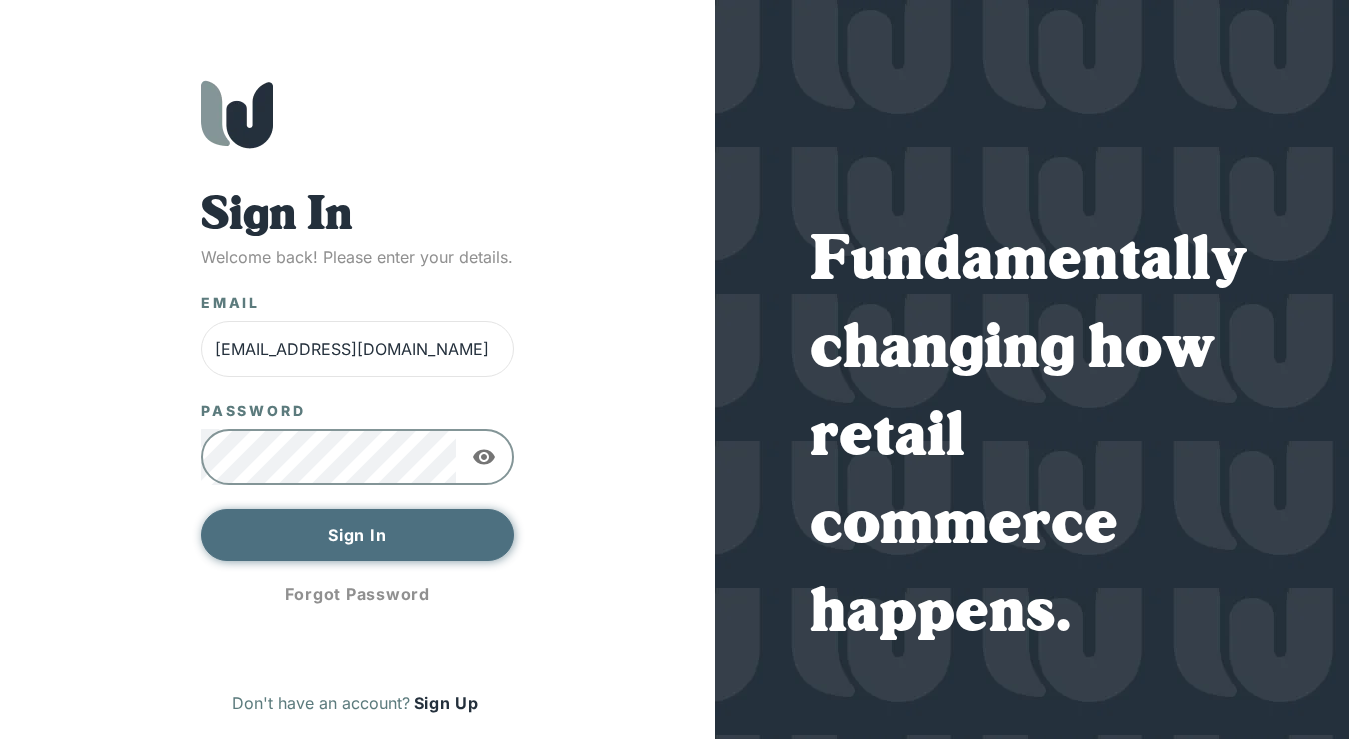 click on "Sign In" at bounding box center (357, 535) 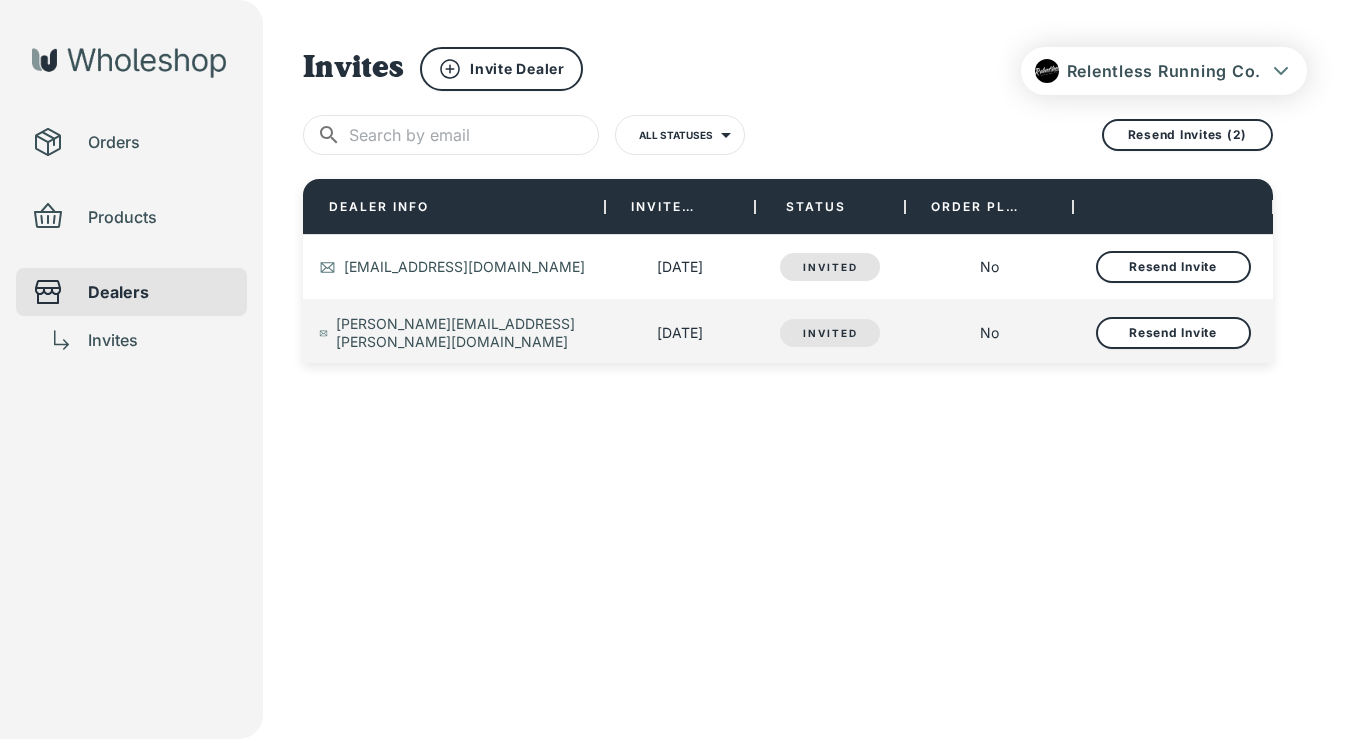 click 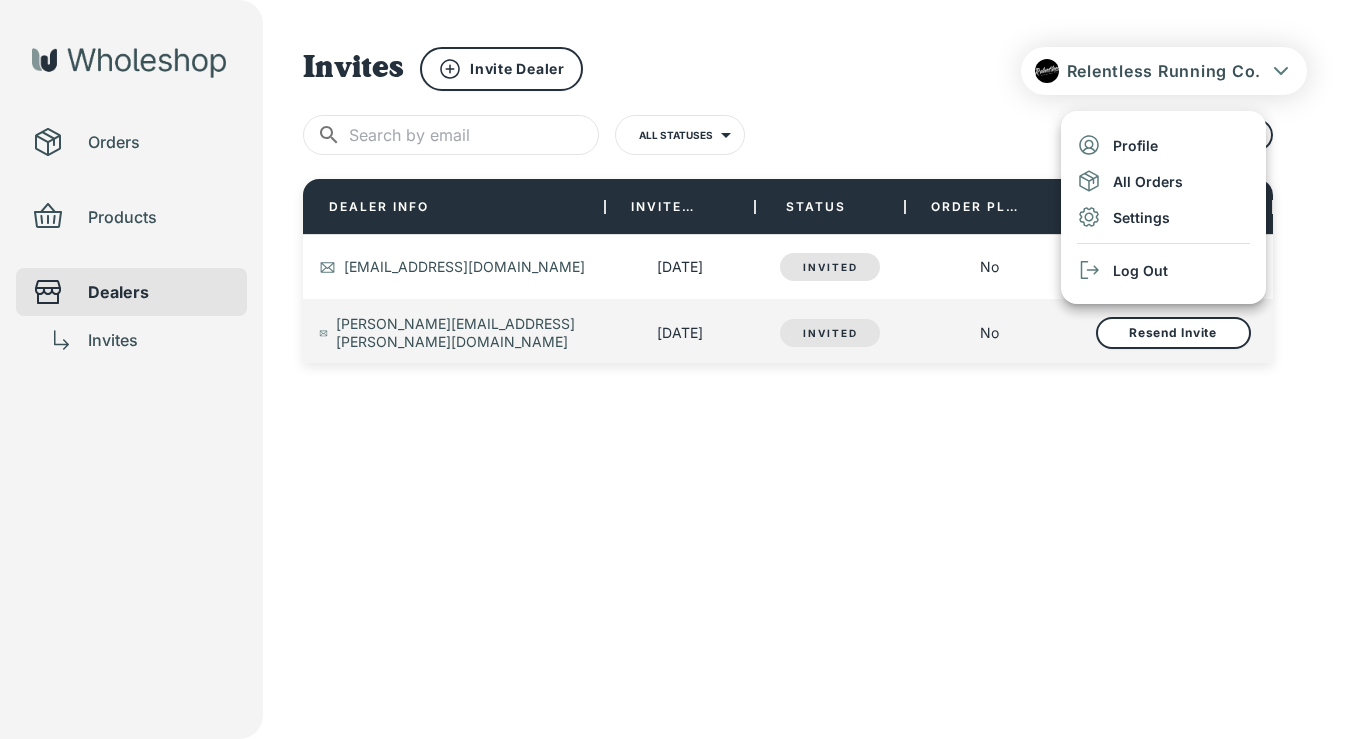 click on "Settings" at bounding box center [1163, 217] 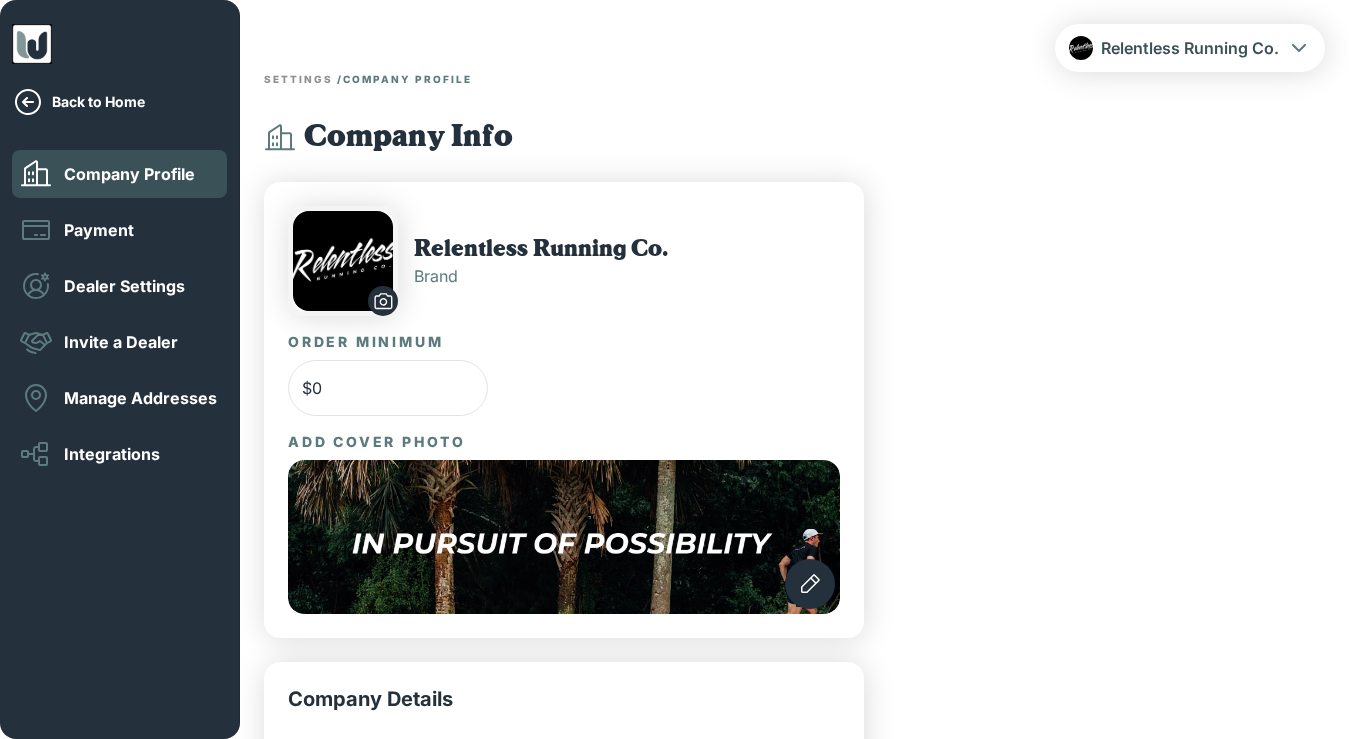 scroll, scrollTop: 0, scrollLeft: 0, axis: both 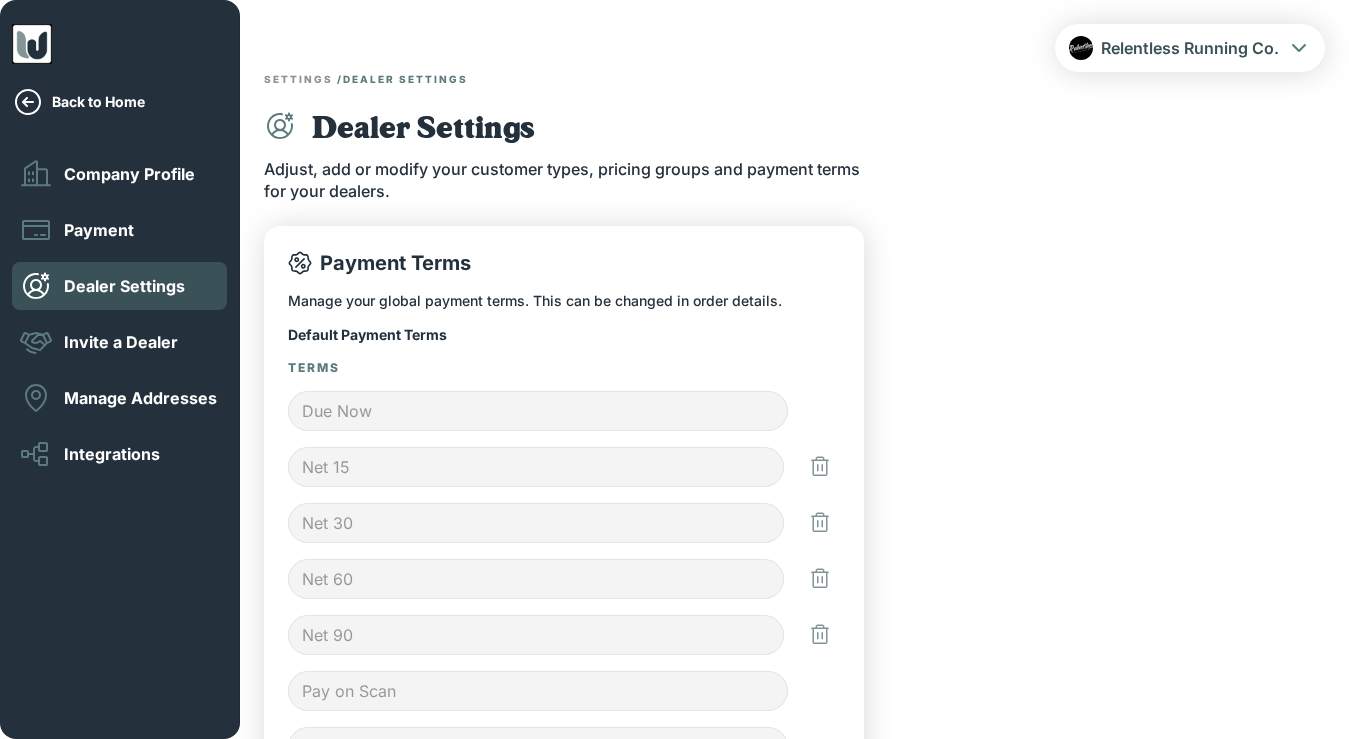 click on "Invite a Dealer" at bounding box center (121, 342) 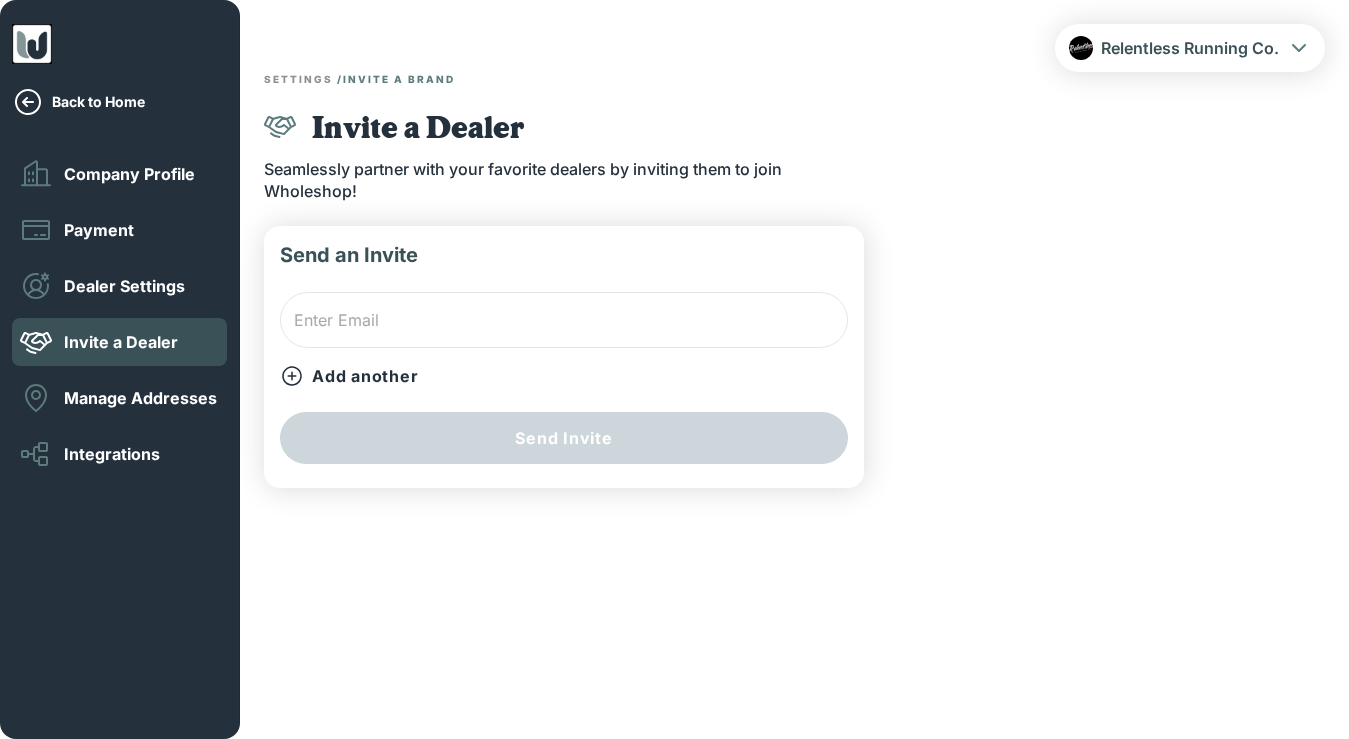click on "Company Profile" at bounding box center (129, 174) 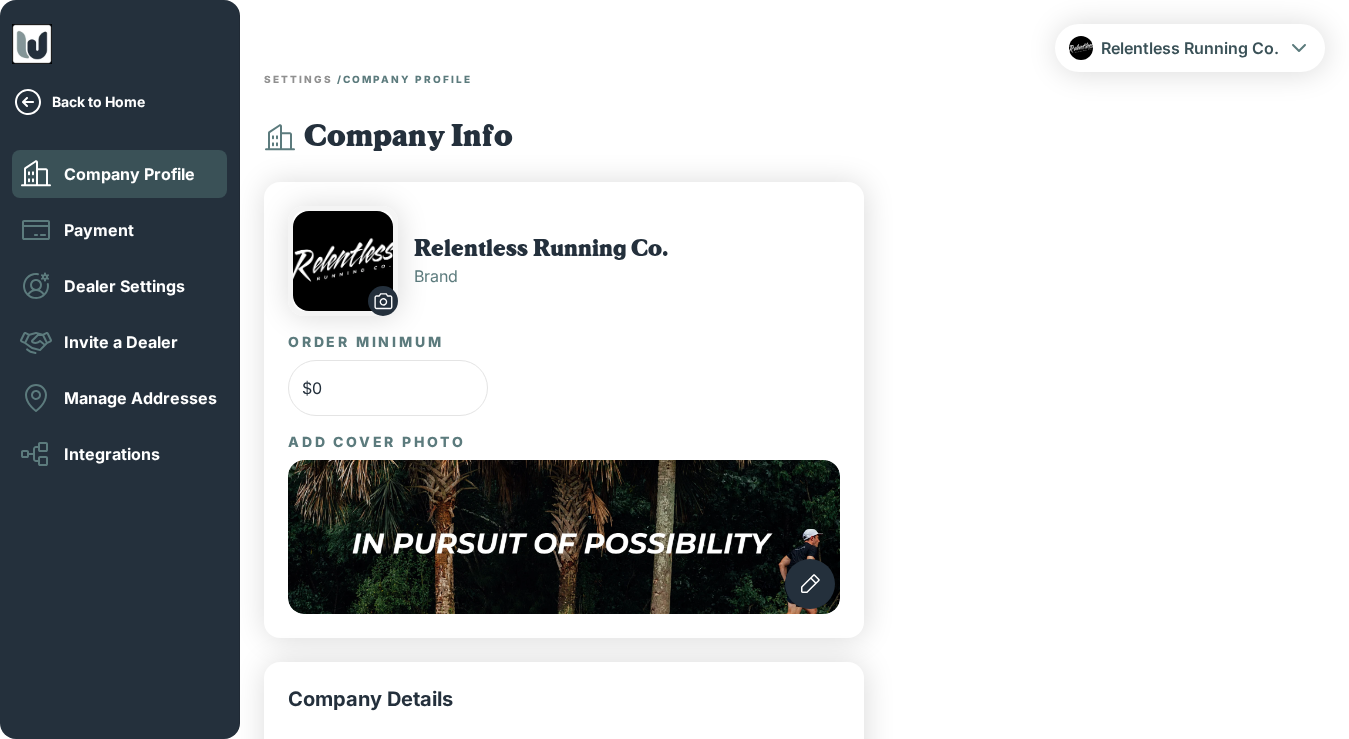 click on "Back to Home" at bounding box center [98, 102] 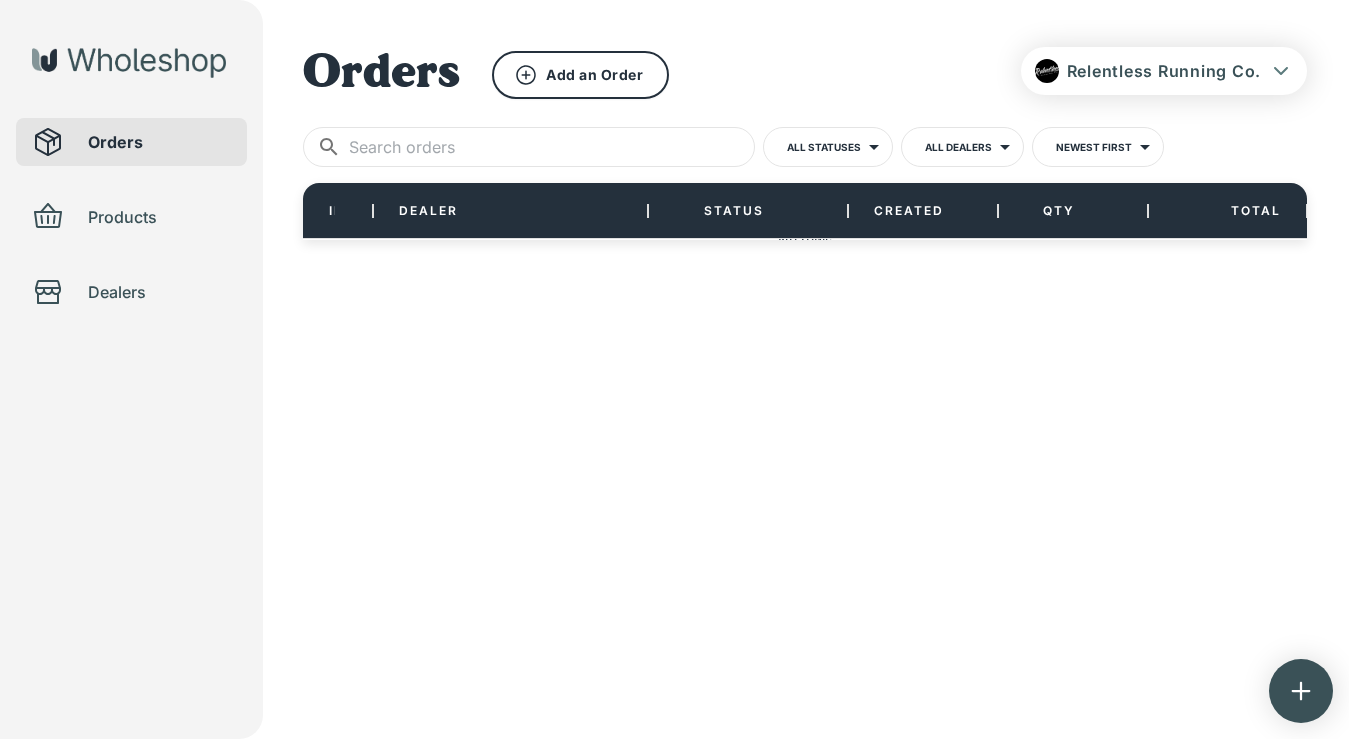 click on "Products" at bounding box center [131, 217] 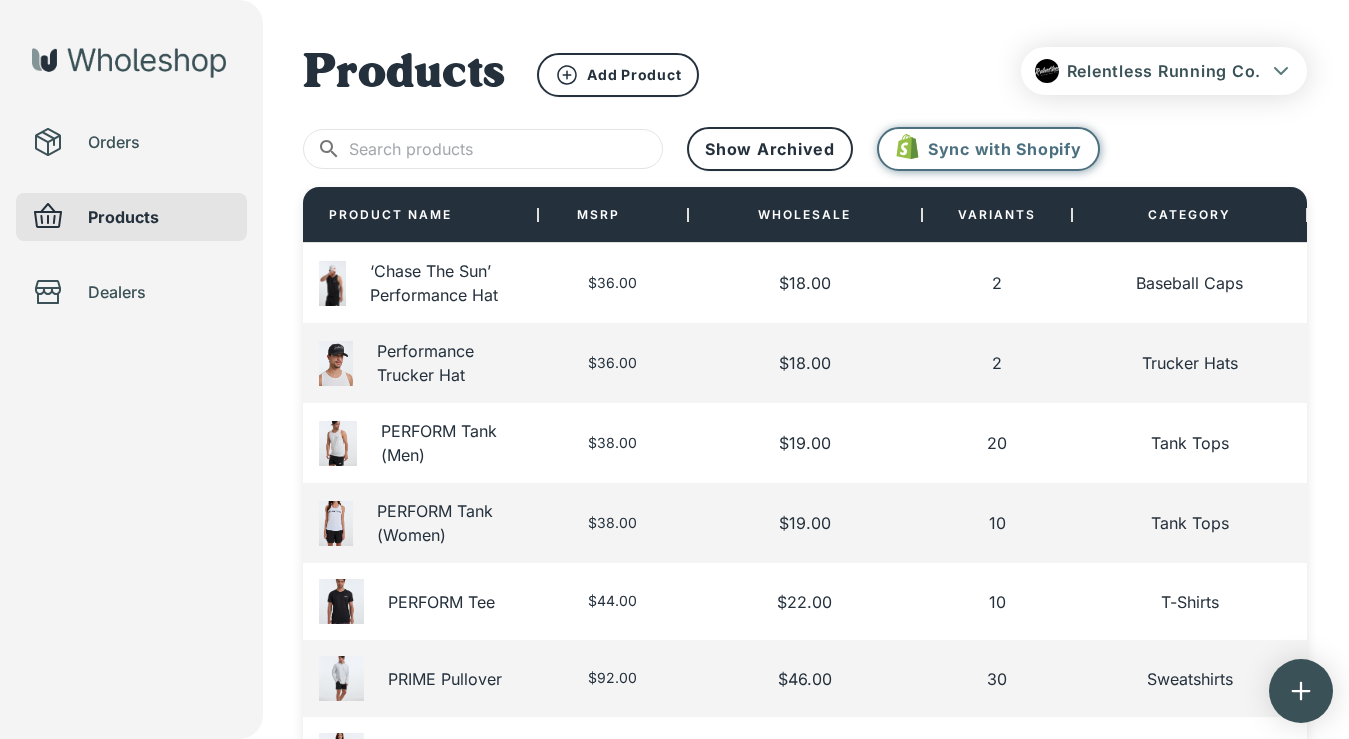 scroll, scrollTop: 0, scrollLeft: 0, axis: both 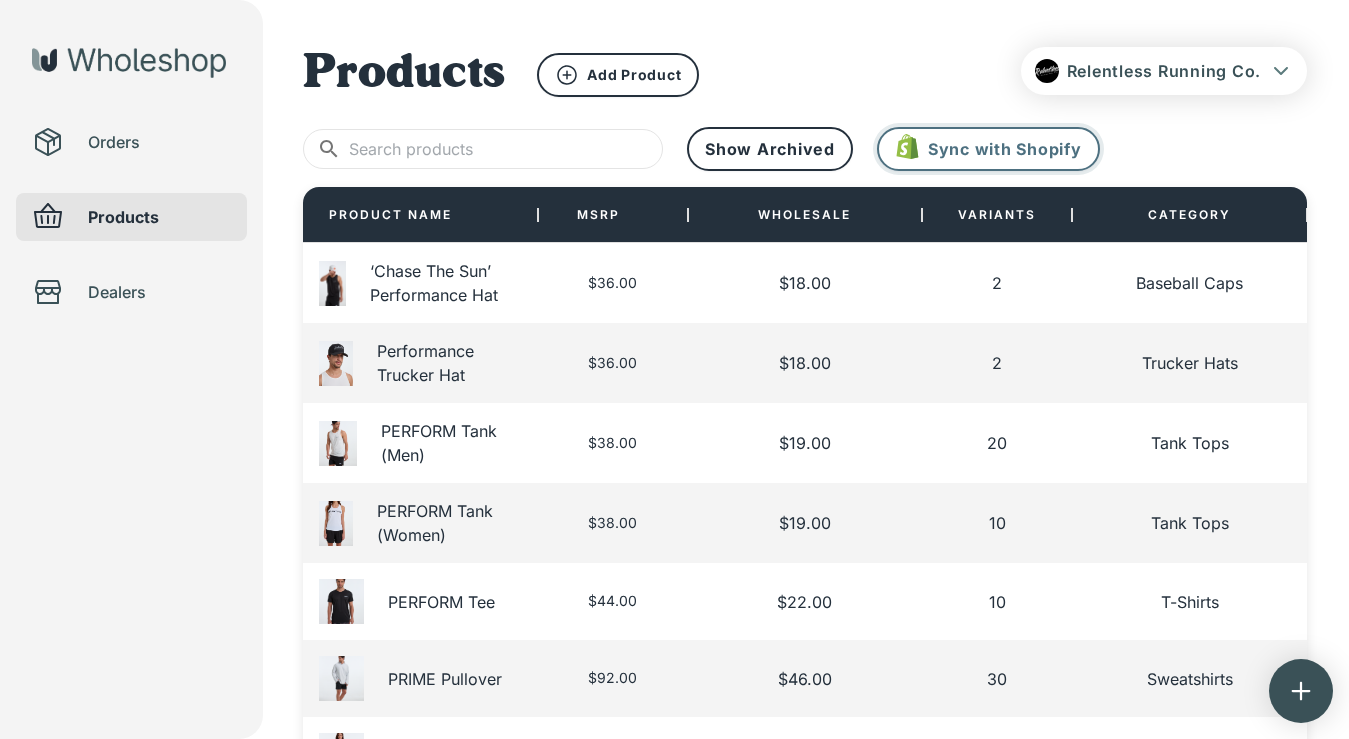 click on "Sync with Shopify" at bounding box center (988, 149) 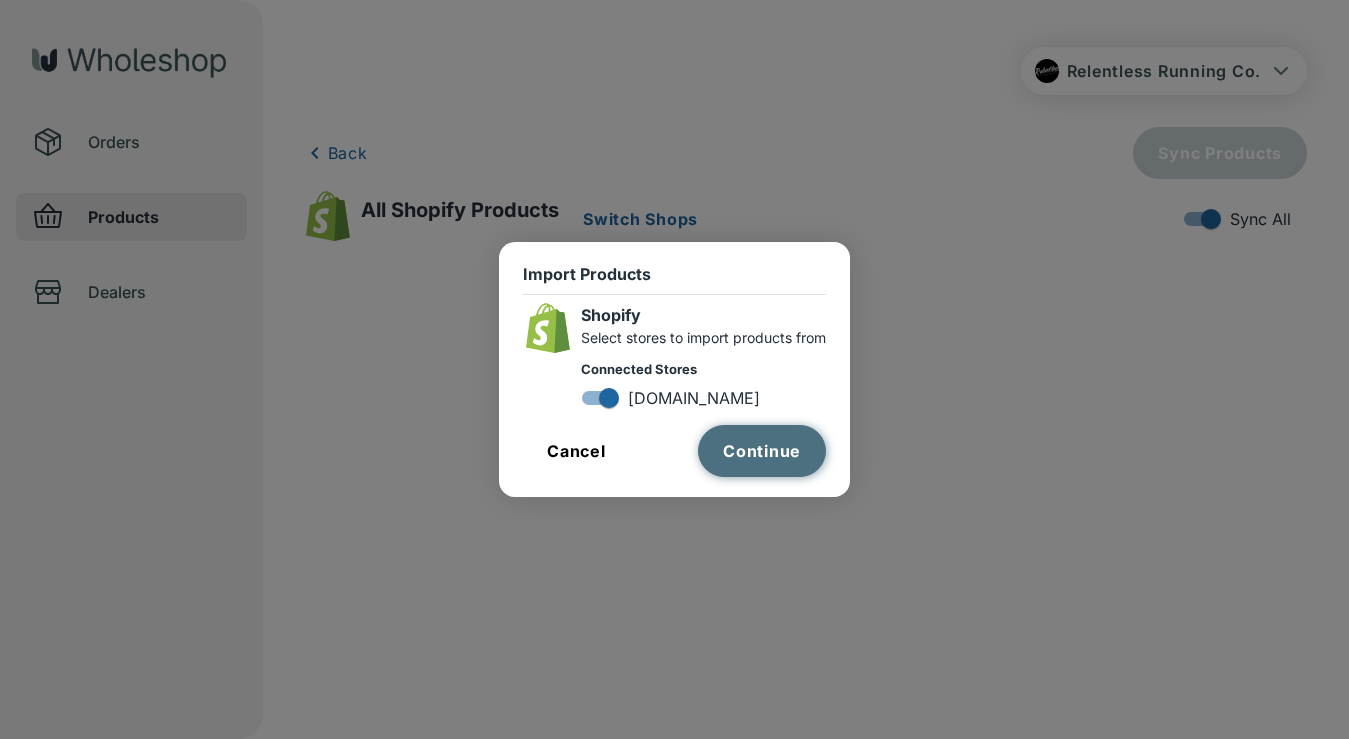 click on "Continue" at bounding box center [762, 451] 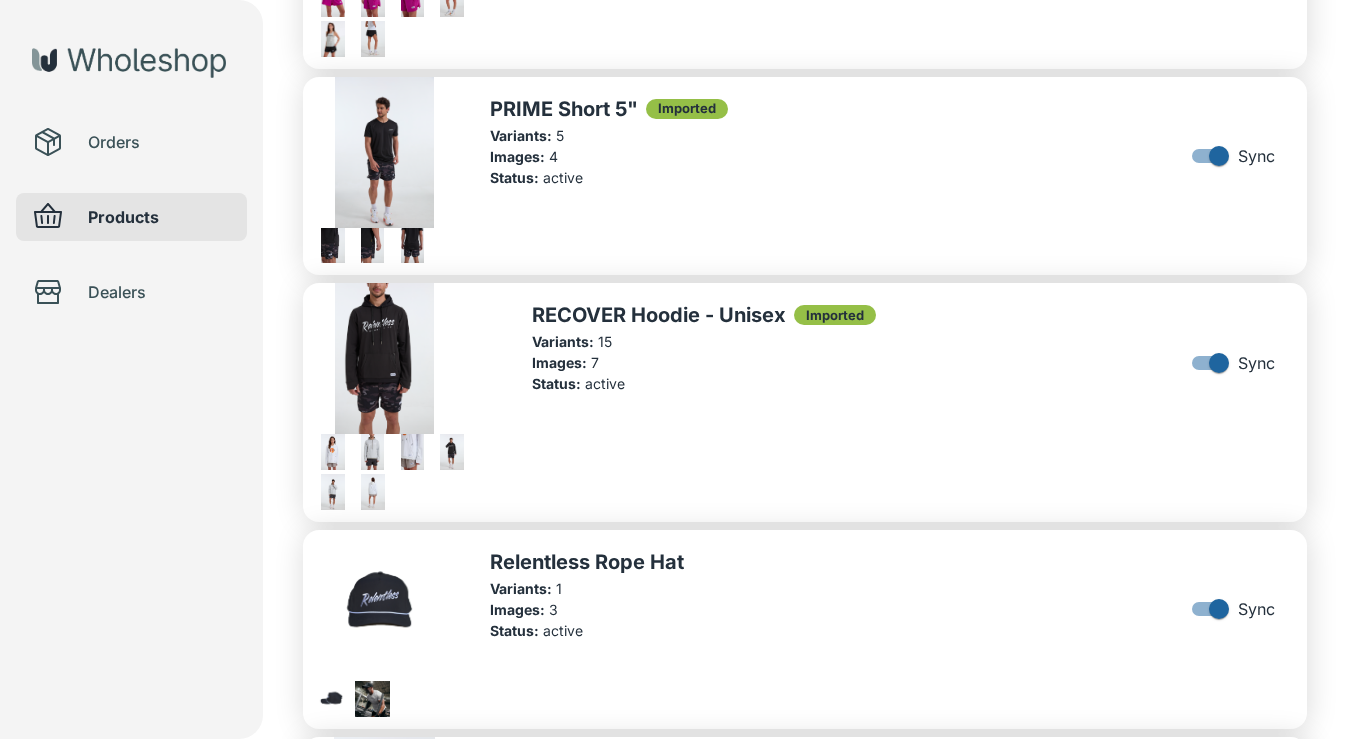 scroll, scrollTop: 1776, scrollLeft: 0, axis: vertical 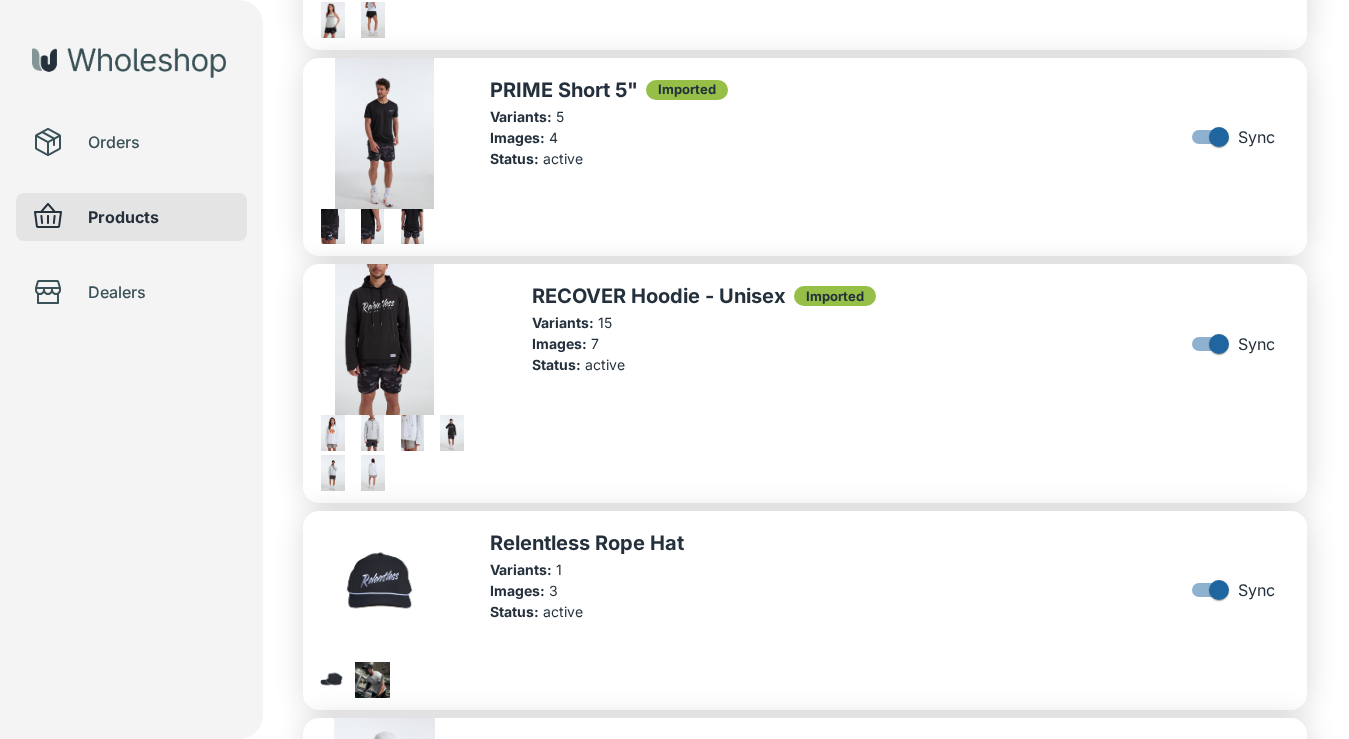 click on "Variants:" at bounding box center (521, 116) 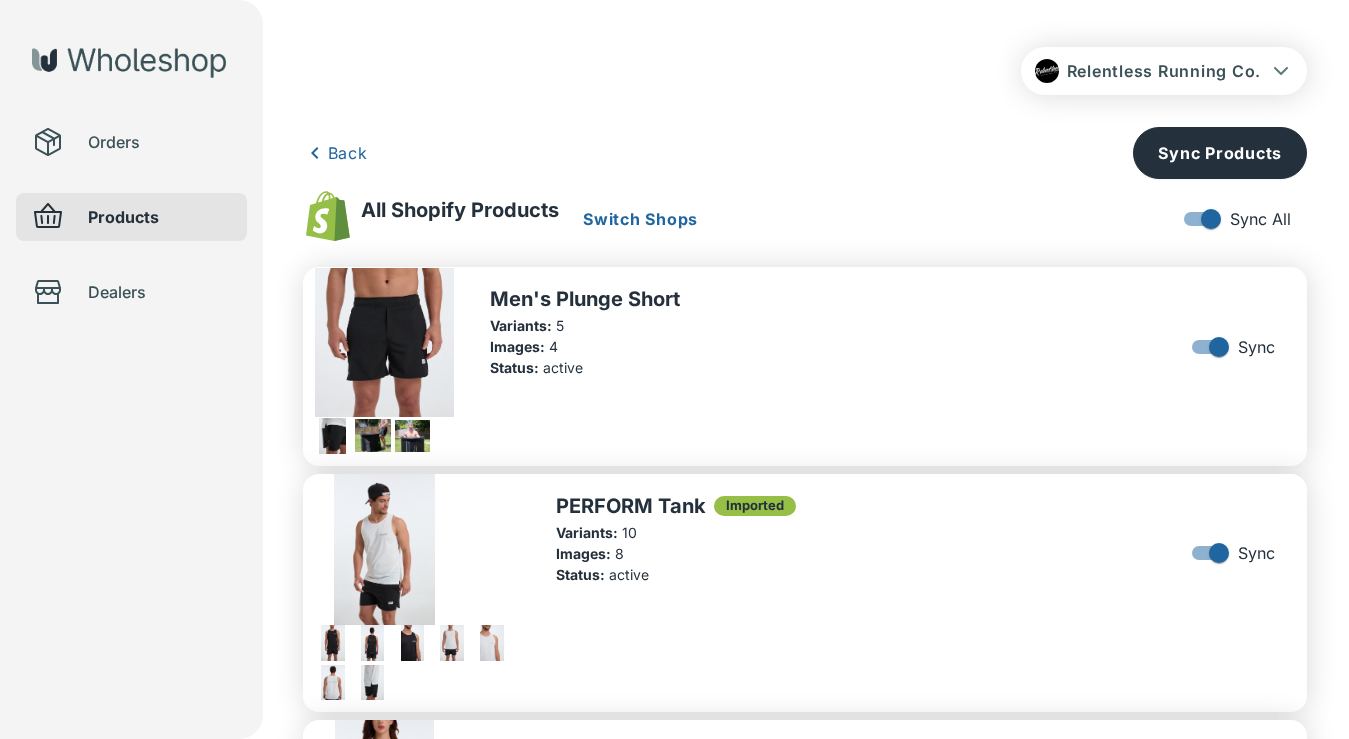 scroll, scrollTop: 0, scrollLeft: 0, axis: both 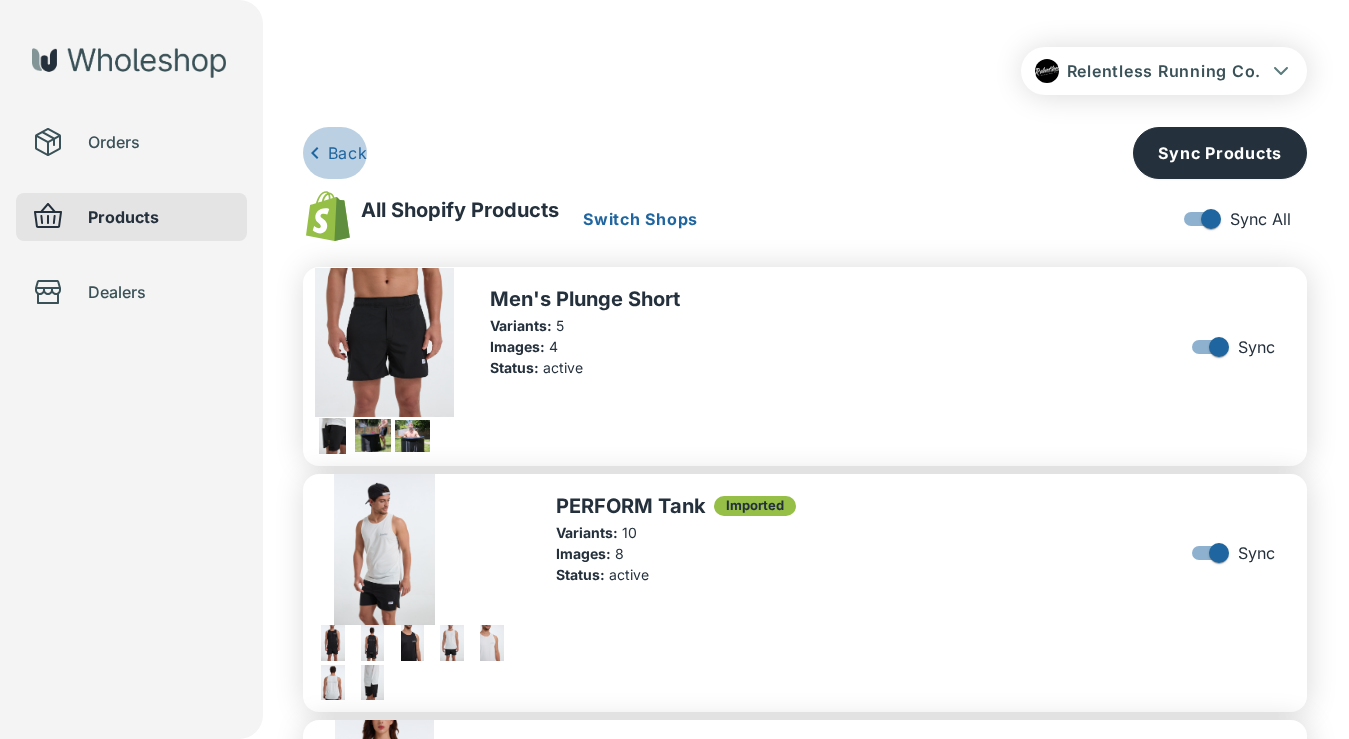 click on "Back" at bounding box center [348, 153] 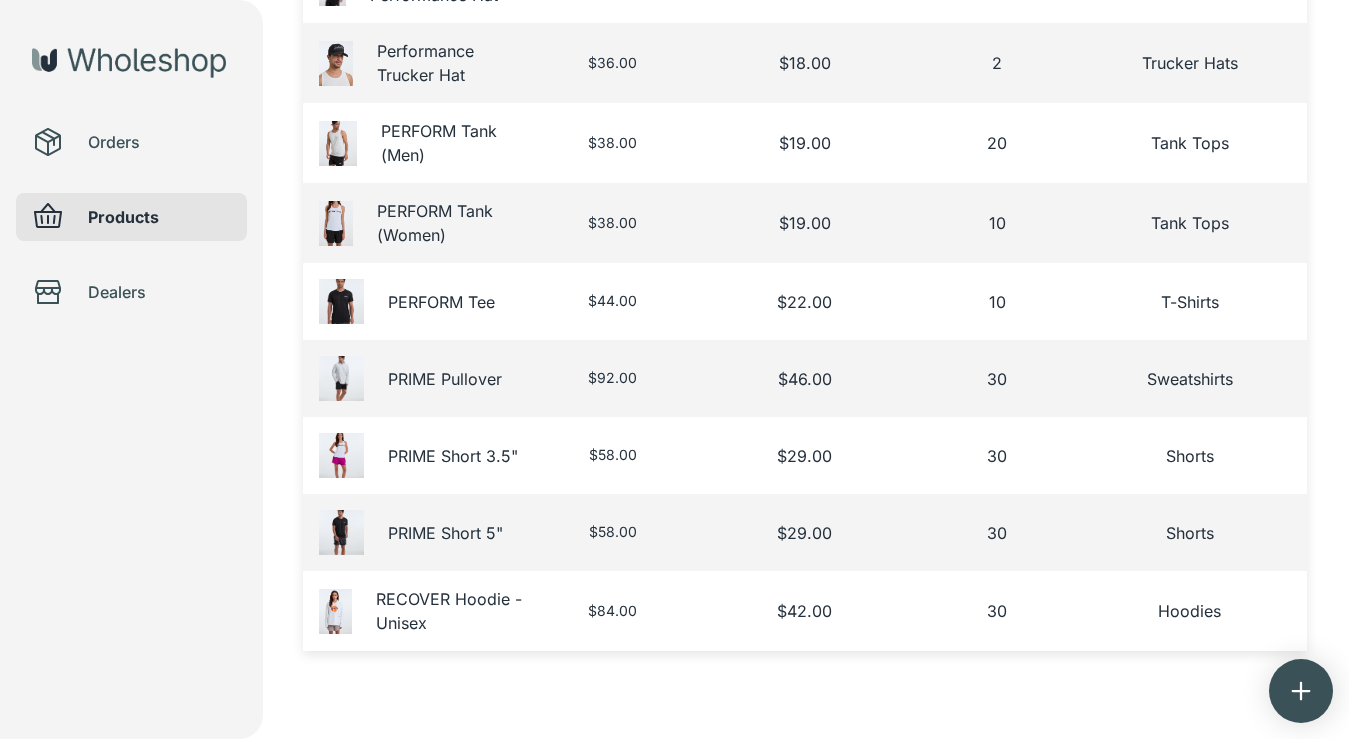 scroll, scrollTop: 303, scrollLeft: 0, axis: vertical 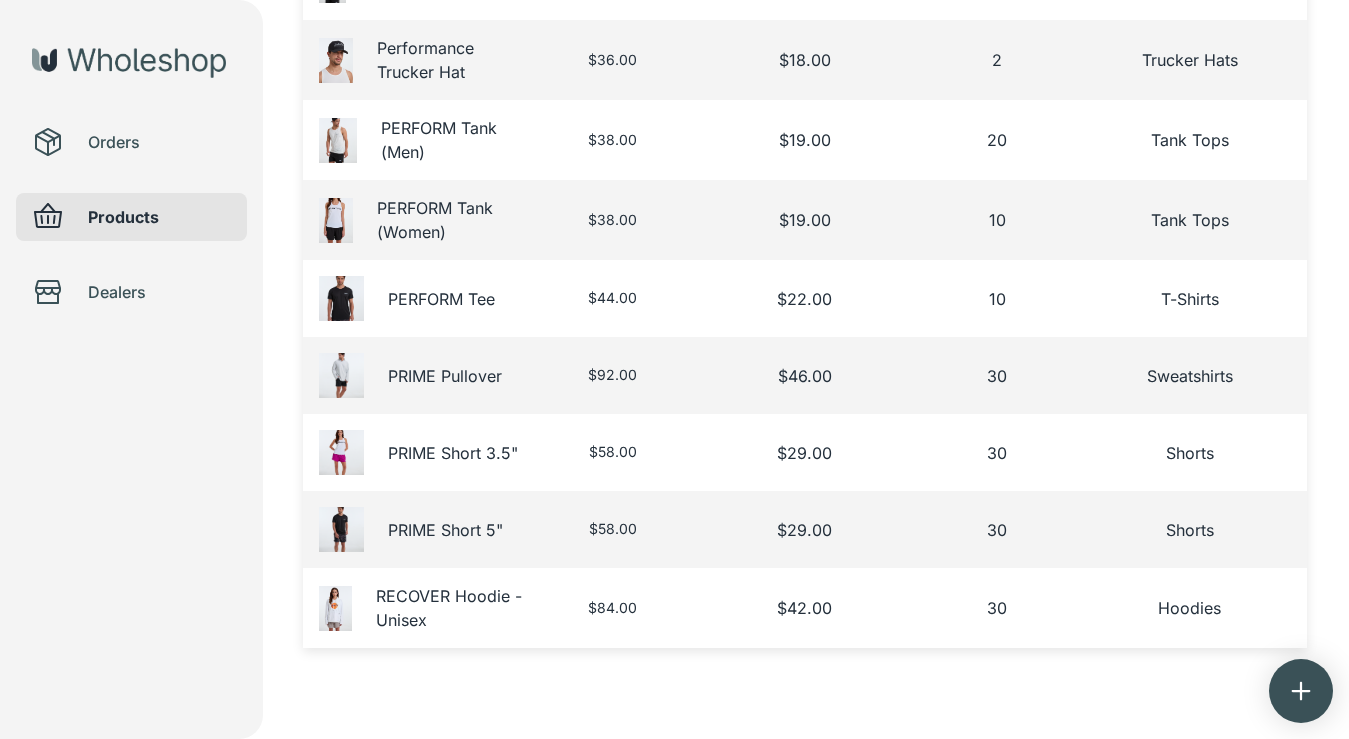 click on "PRIME Short 5"" at bounding box center [445, 530] 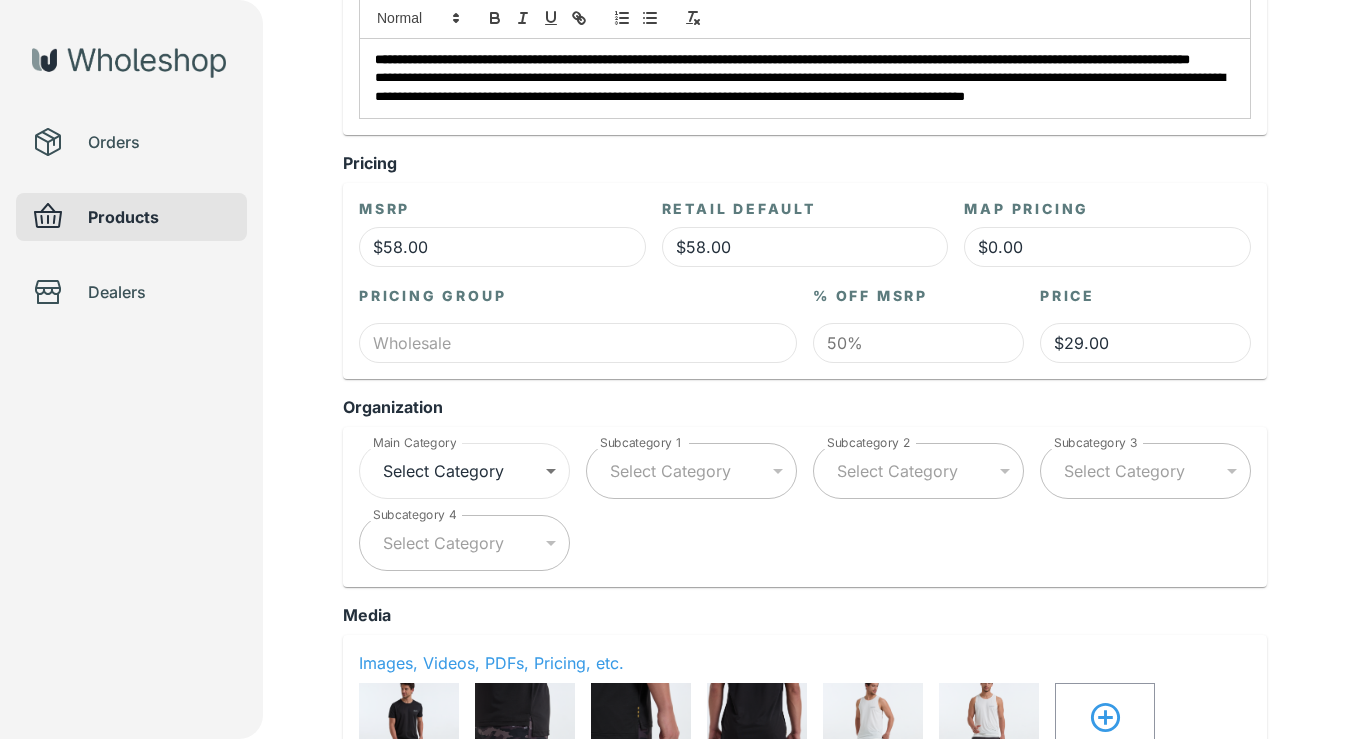 type on "Color" 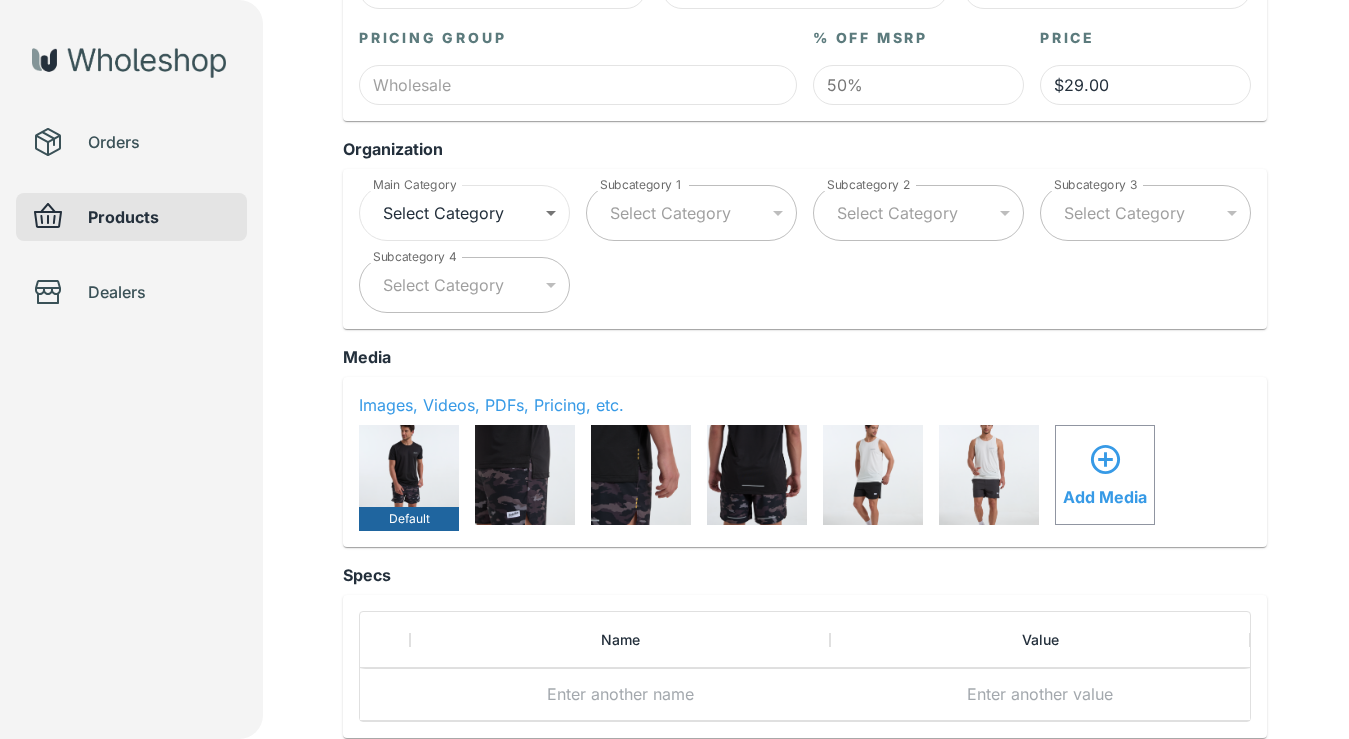 type on "**********" 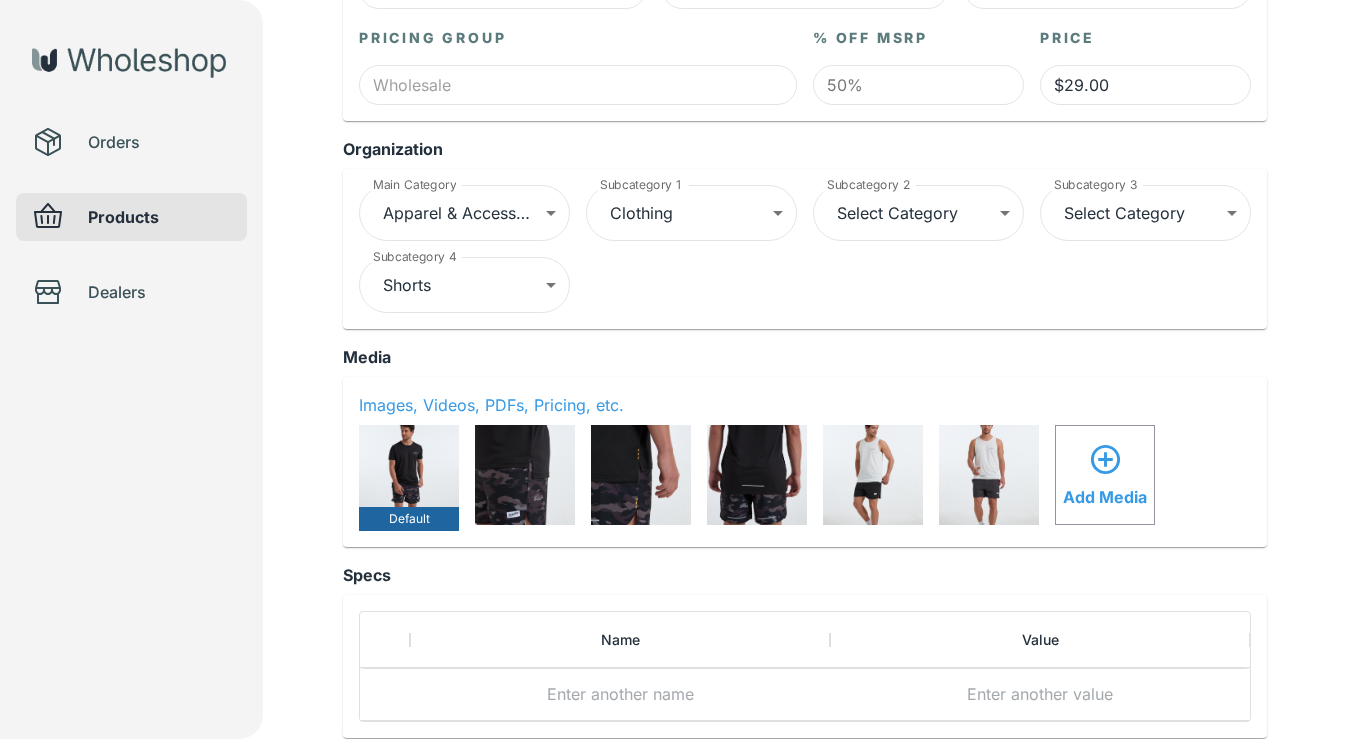 type on "**********" 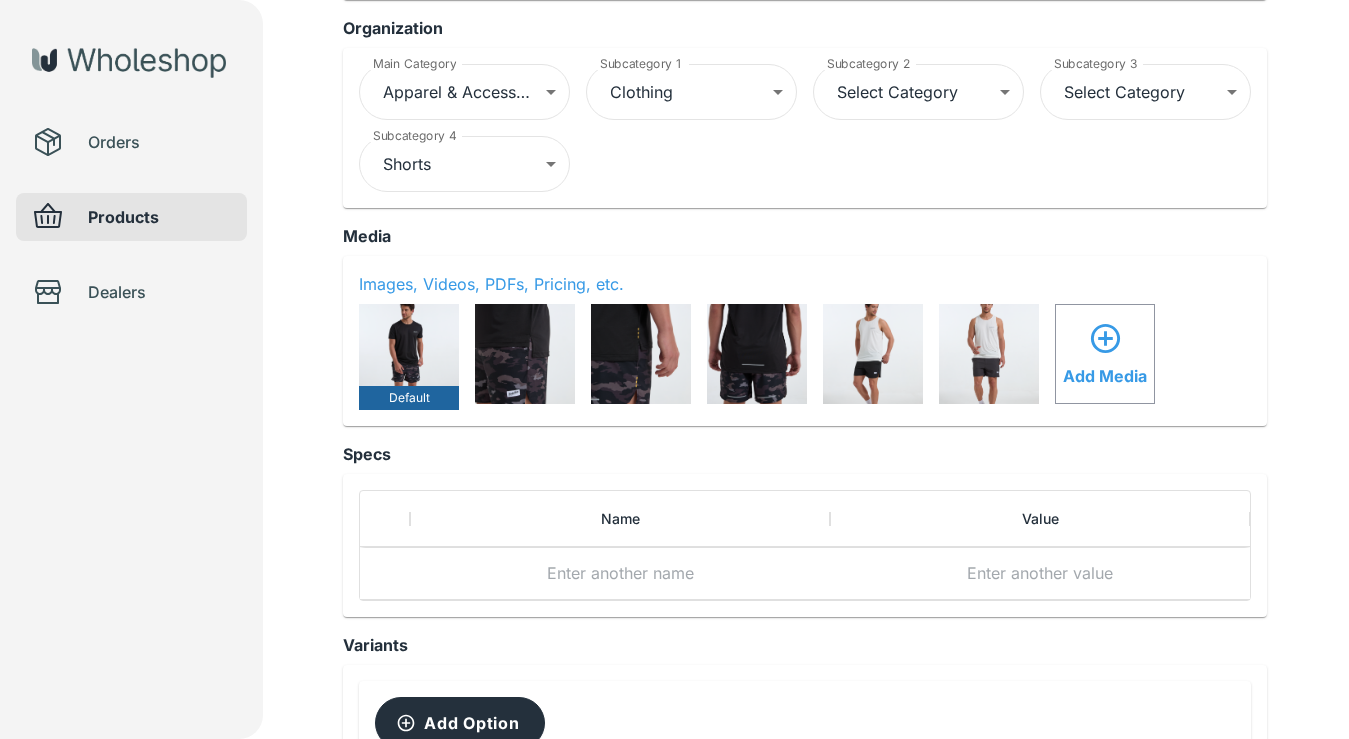 type 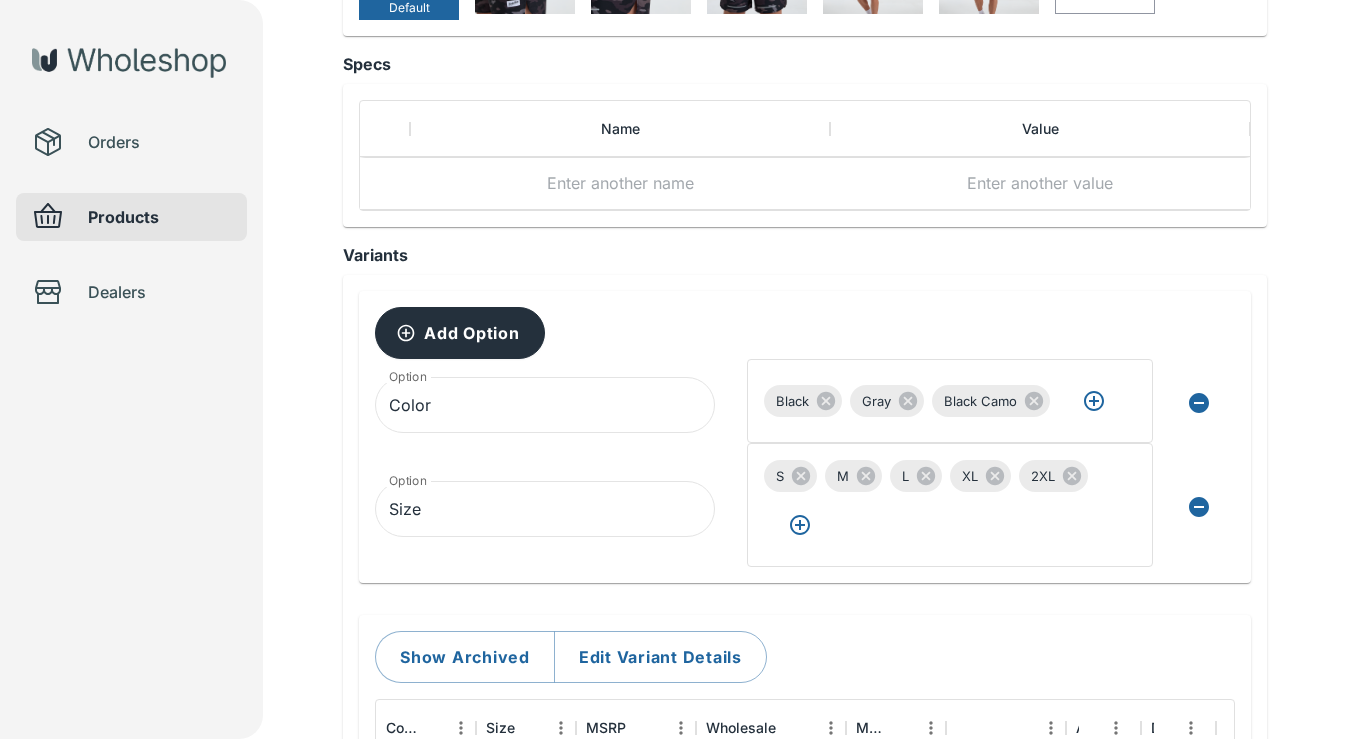 scroll, scrollTop: 1073, scrollLeft: 0, axis: vertical 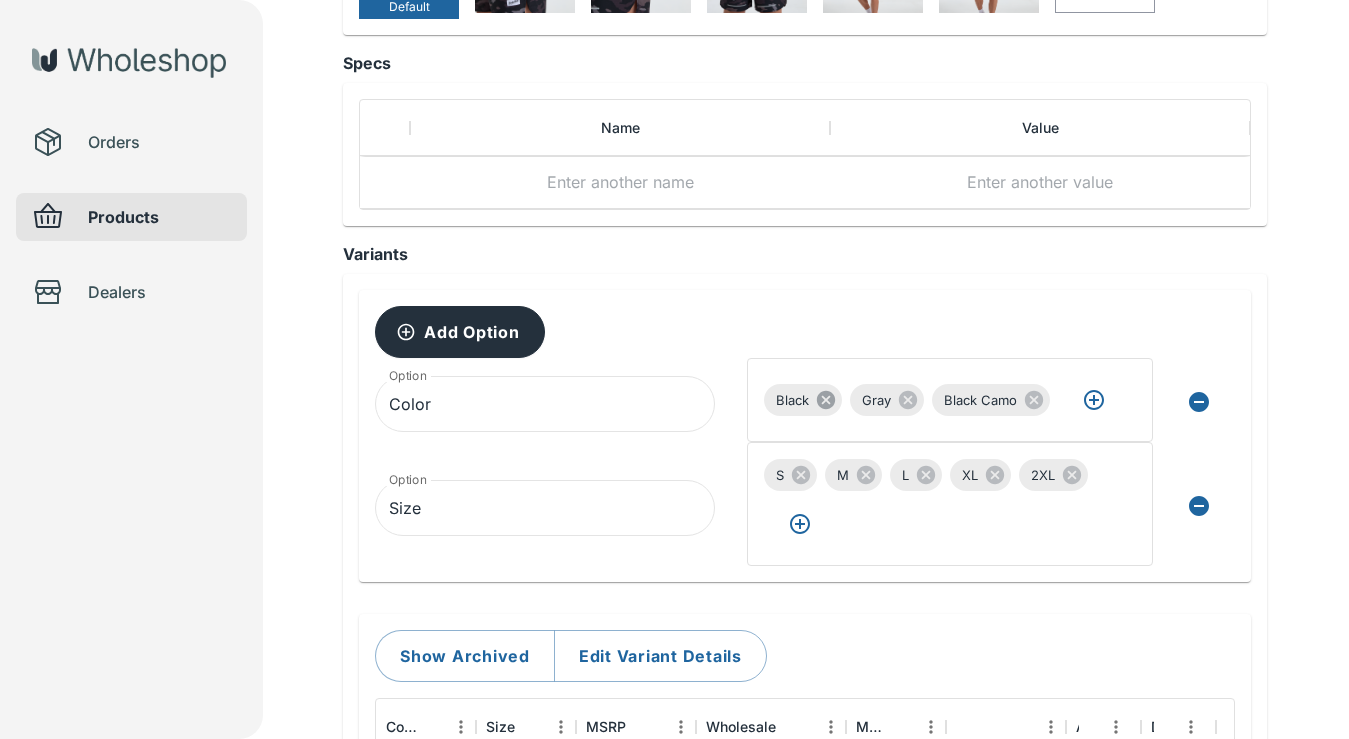 click 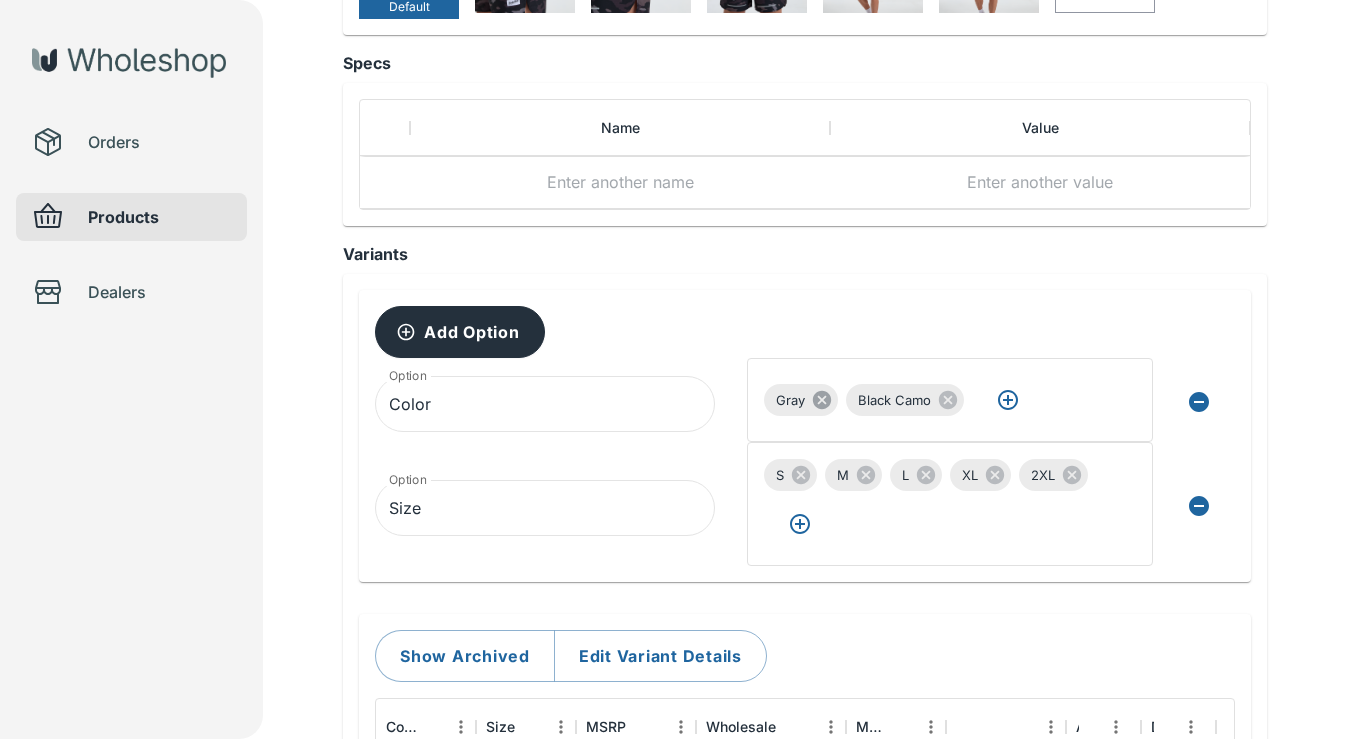 click 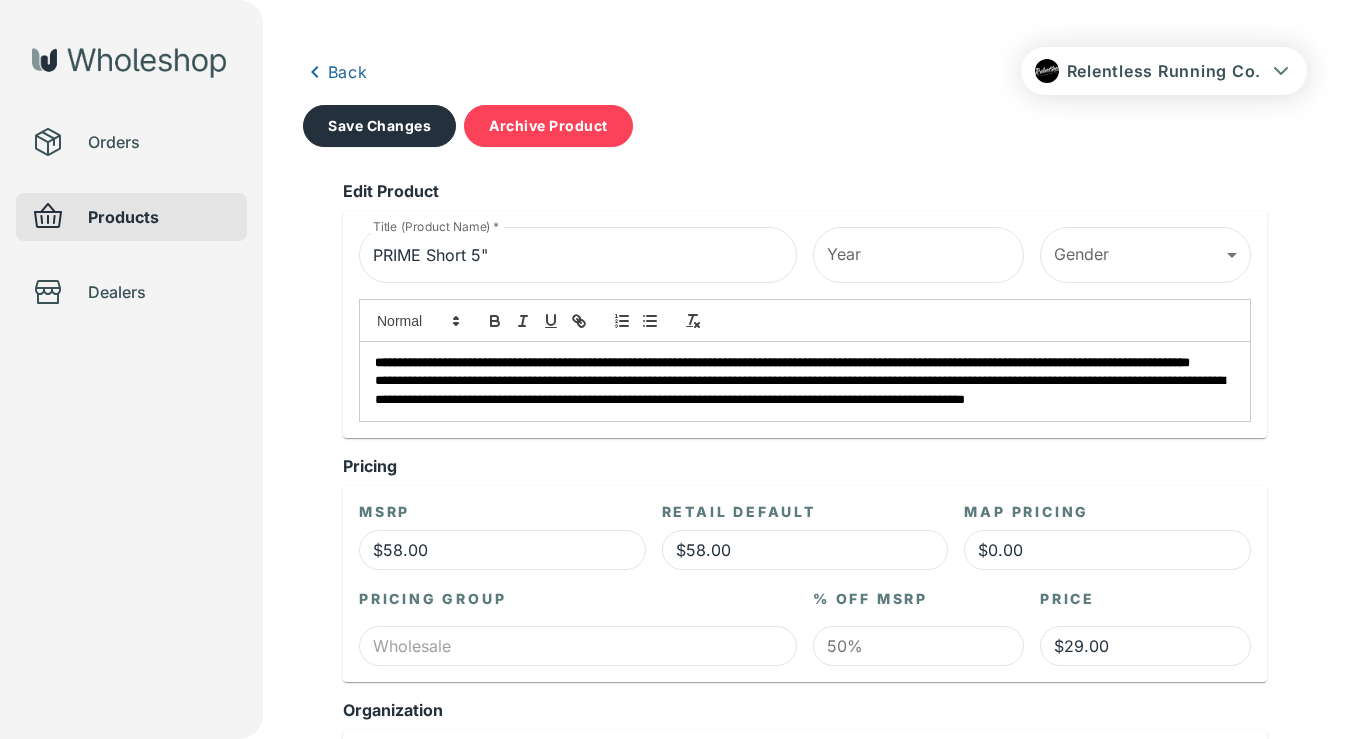 scroll, scrollTop: 0, scrollLeft: 0, axis: both 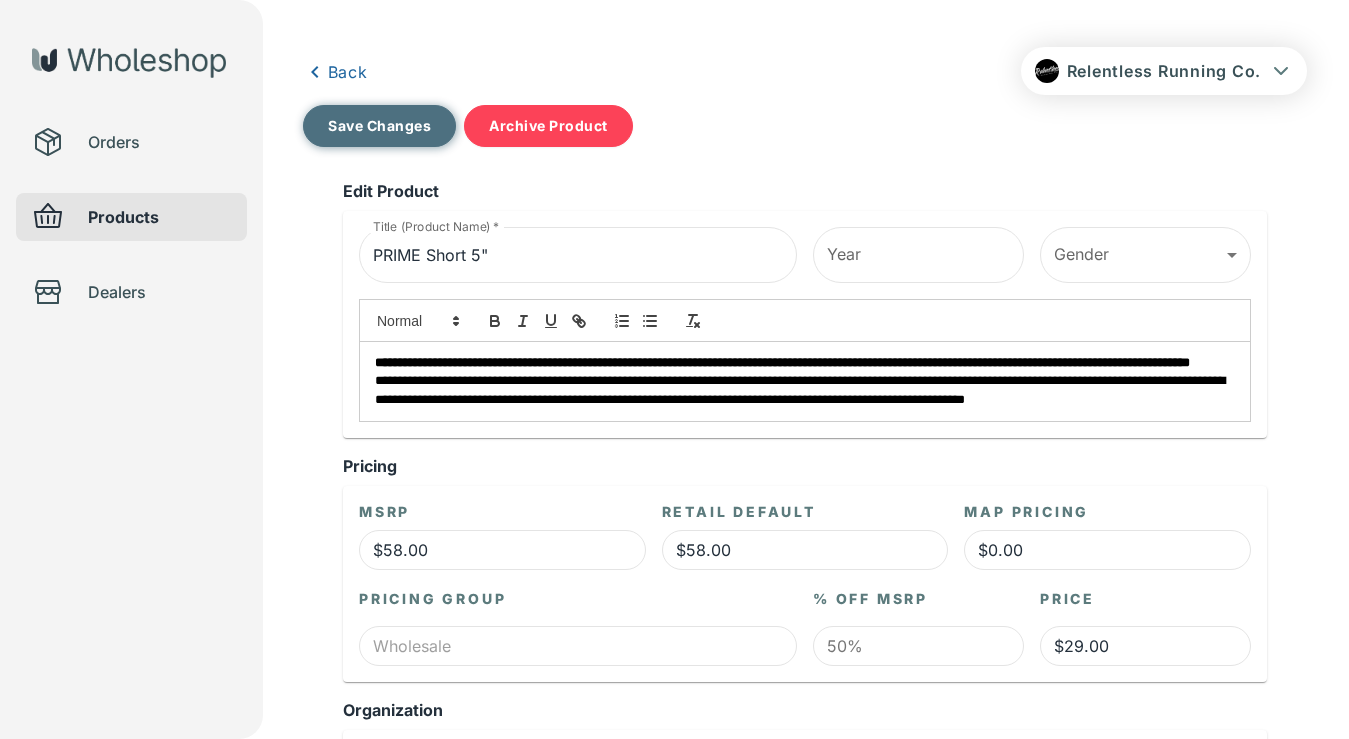 click on "Save Changes" at bounding box center (379, 126) 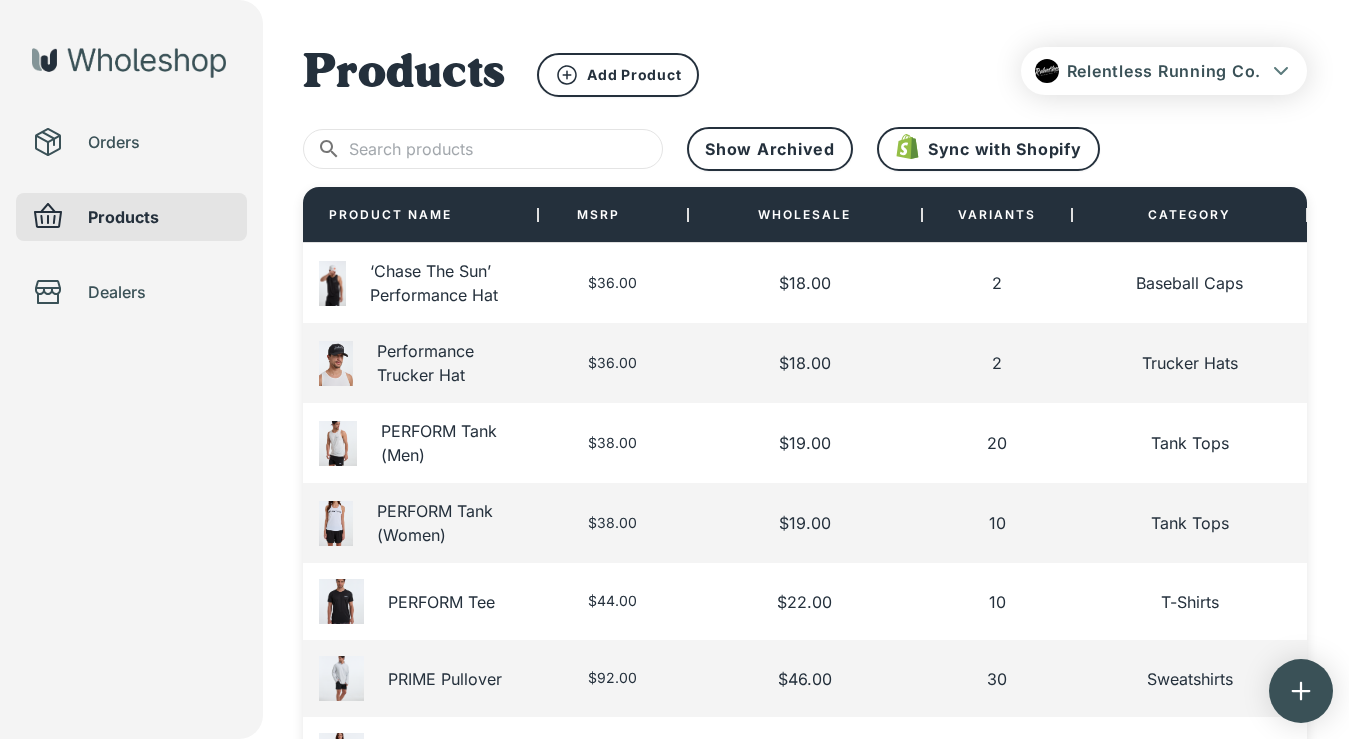 scroll, scrollTop: 0, scrollLeft: 0, axis: both 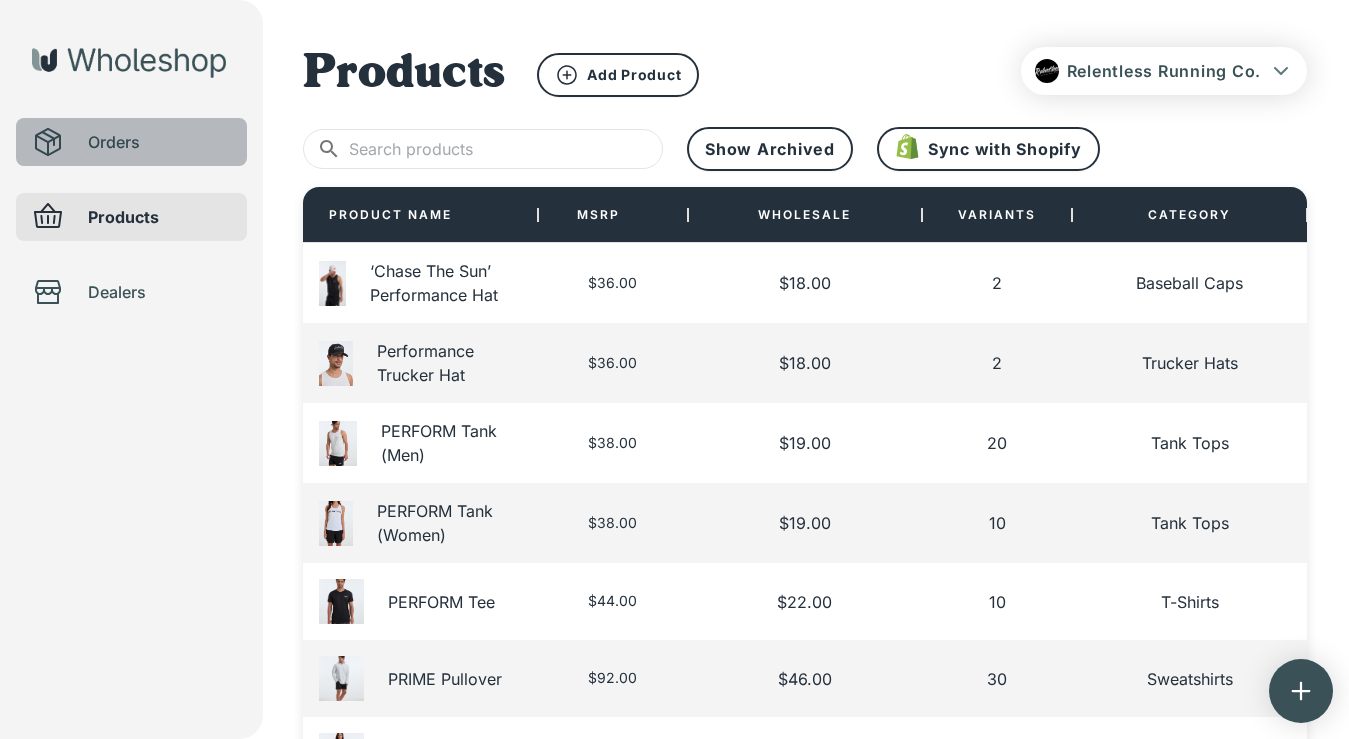 click on "Orders" at bounding box center (159, 142) 